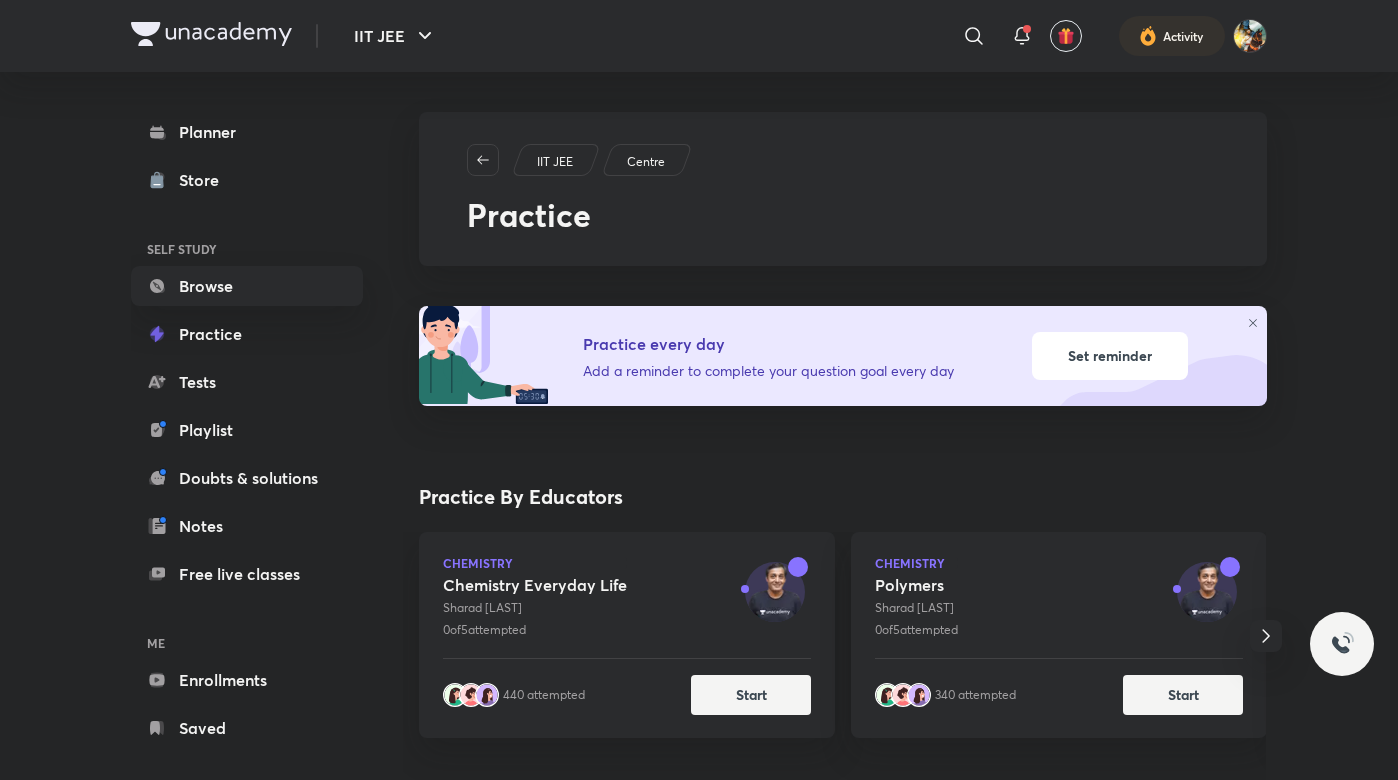 scroll, scrollTop: 0, scrollLeft: 0, axis: both 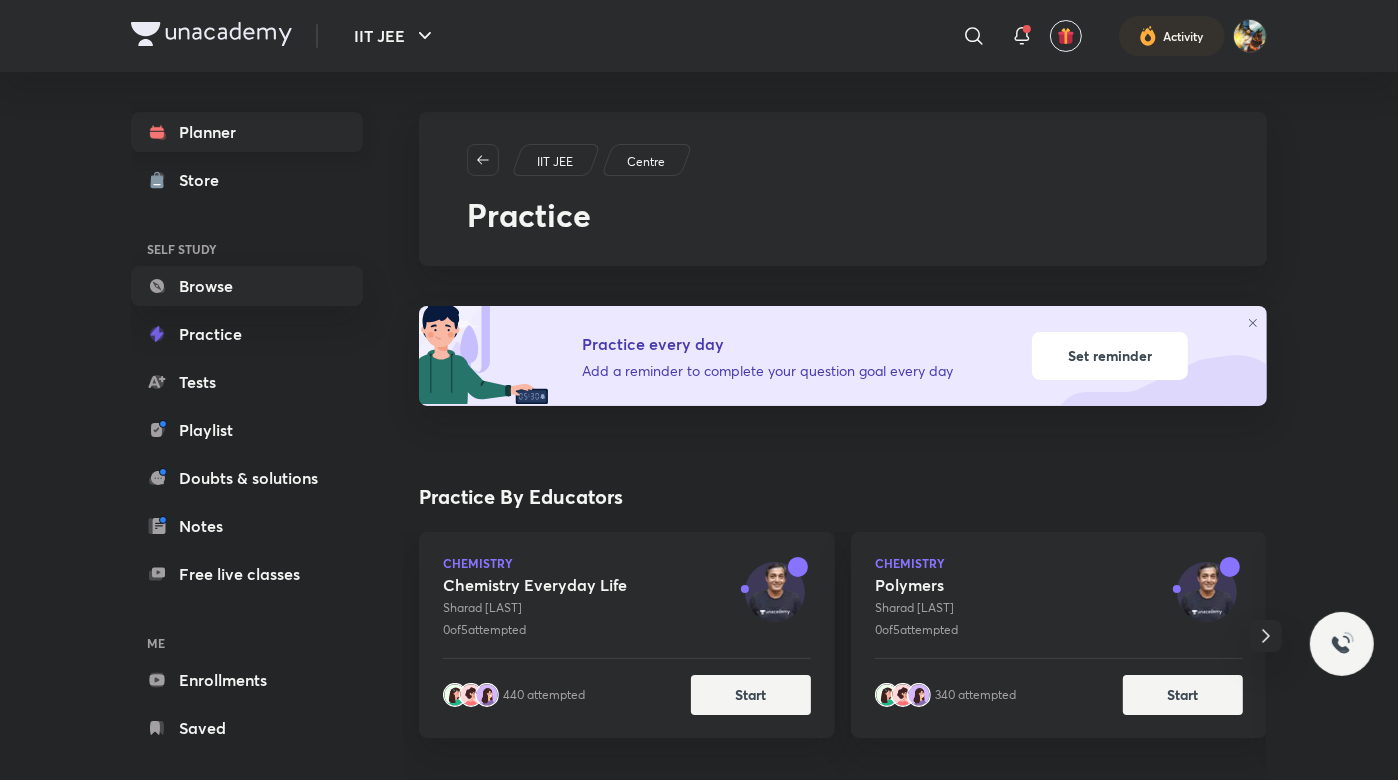 click on "Planner" at bounding box center (247, 132) 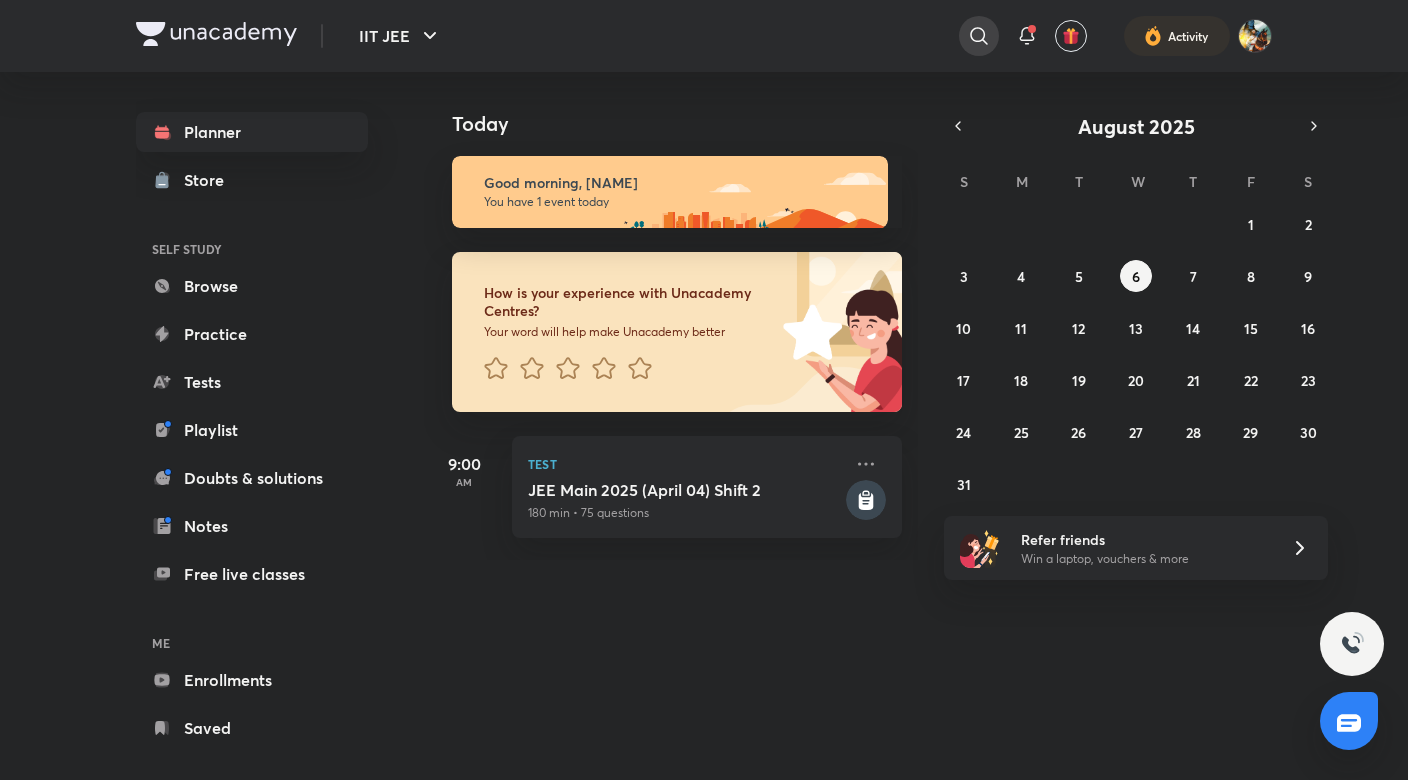 click 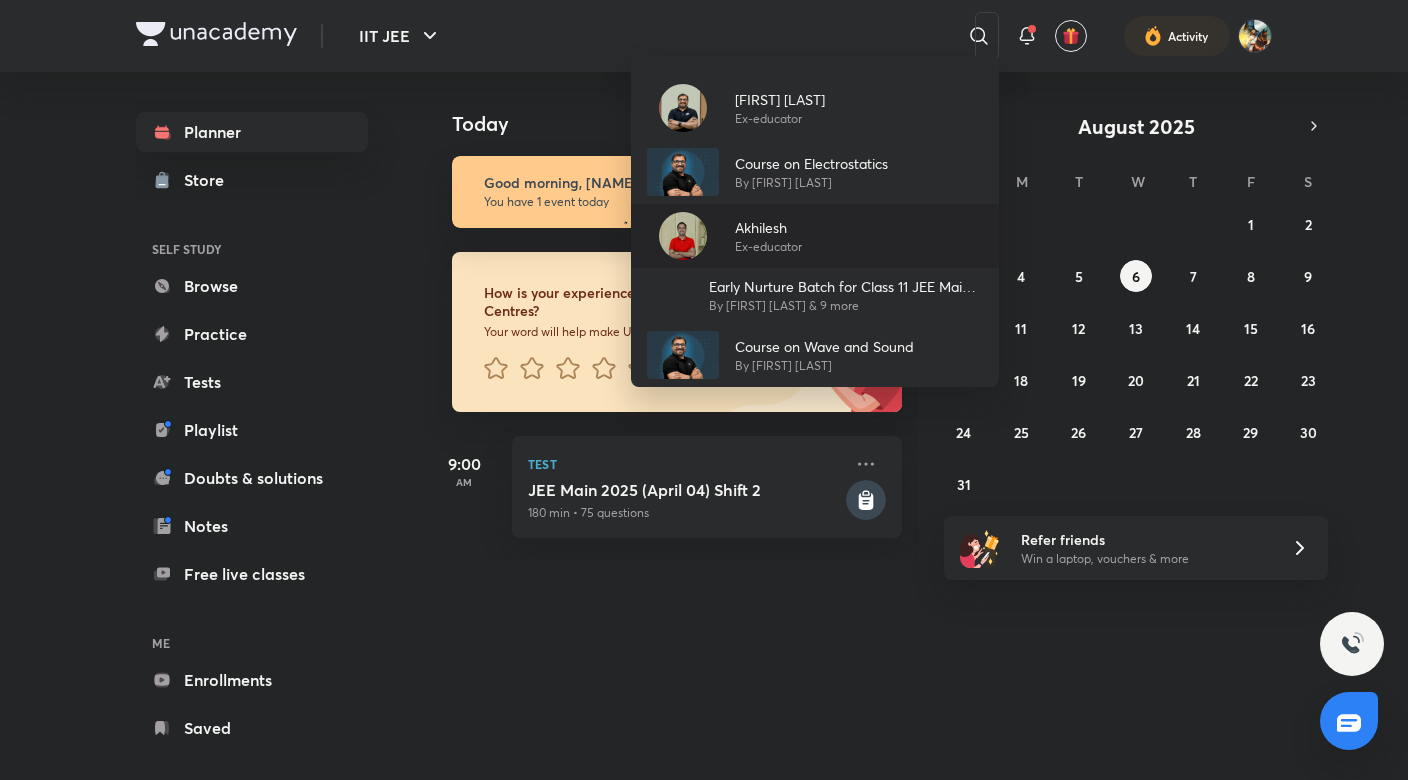 click on "Akhilesh" at bounding box center (768, 227) 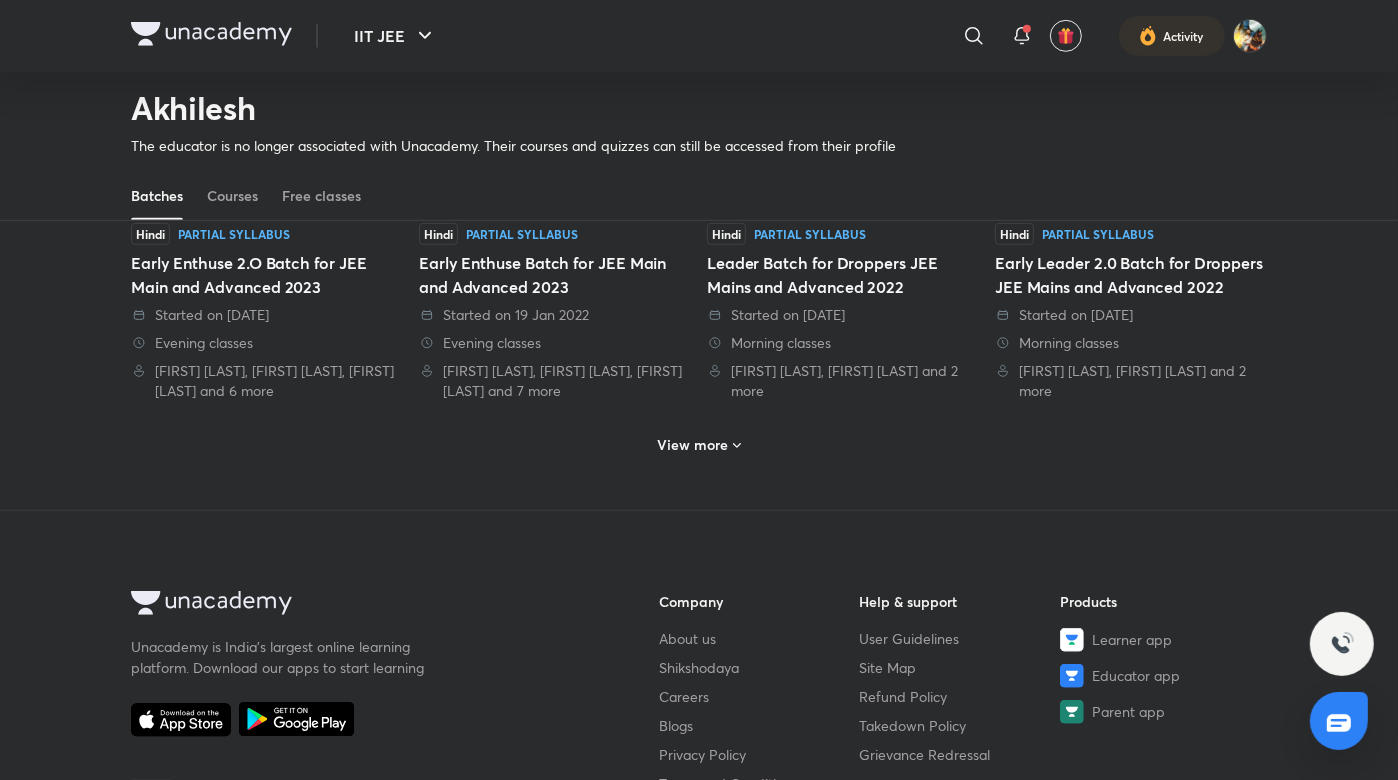scroll, scrollTop: 1043, scrollLeft: 0, axis: vertical 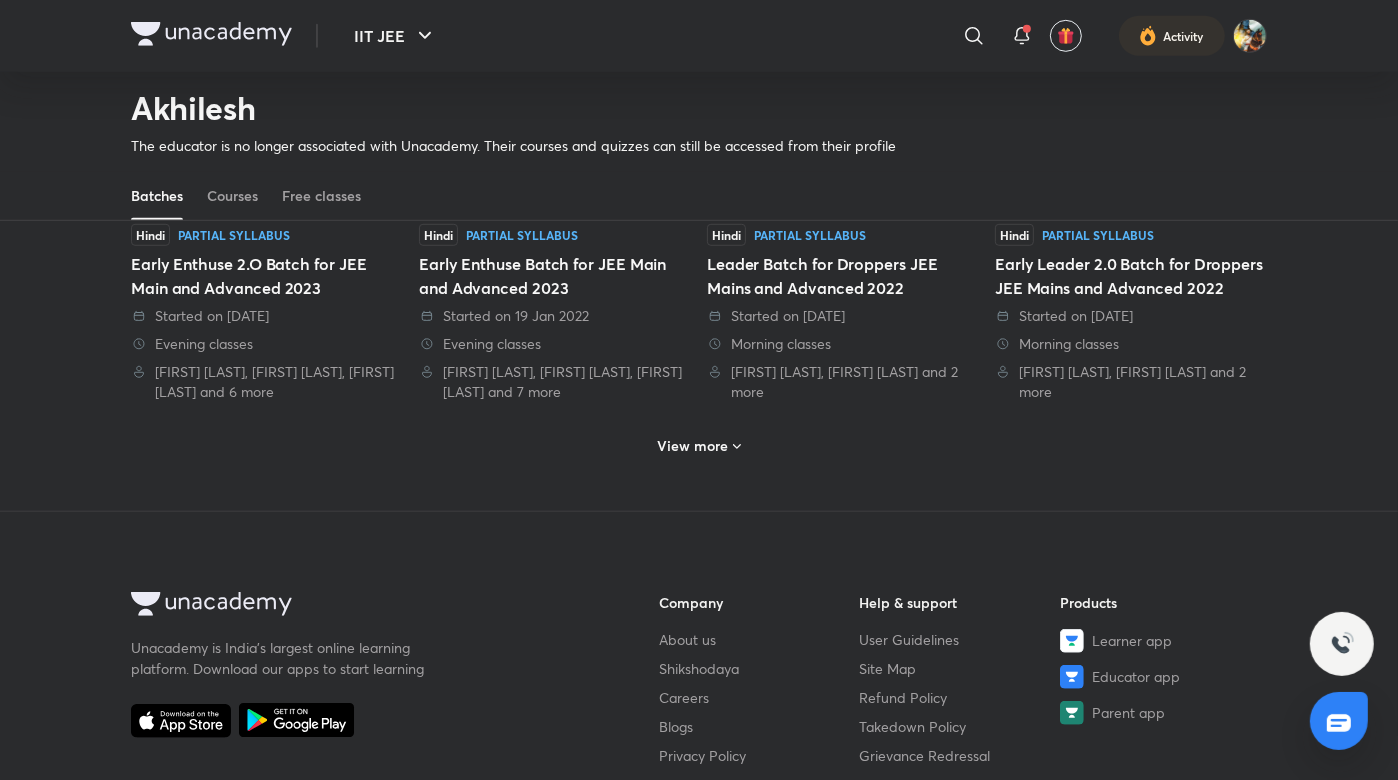 click on "View more" at bounding box center [693, 446] 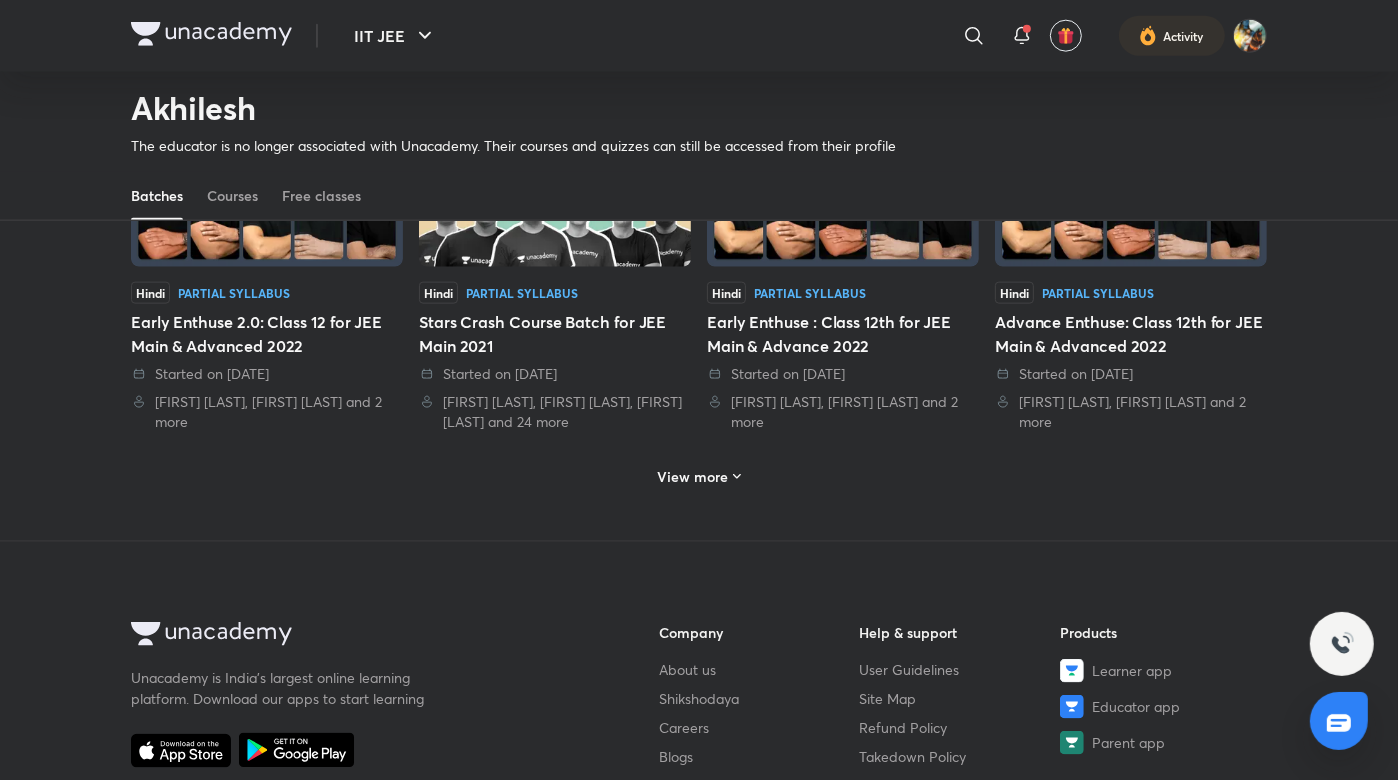 scroll, scrollTop: 2056, scrollLeft: 0, axis: vertical 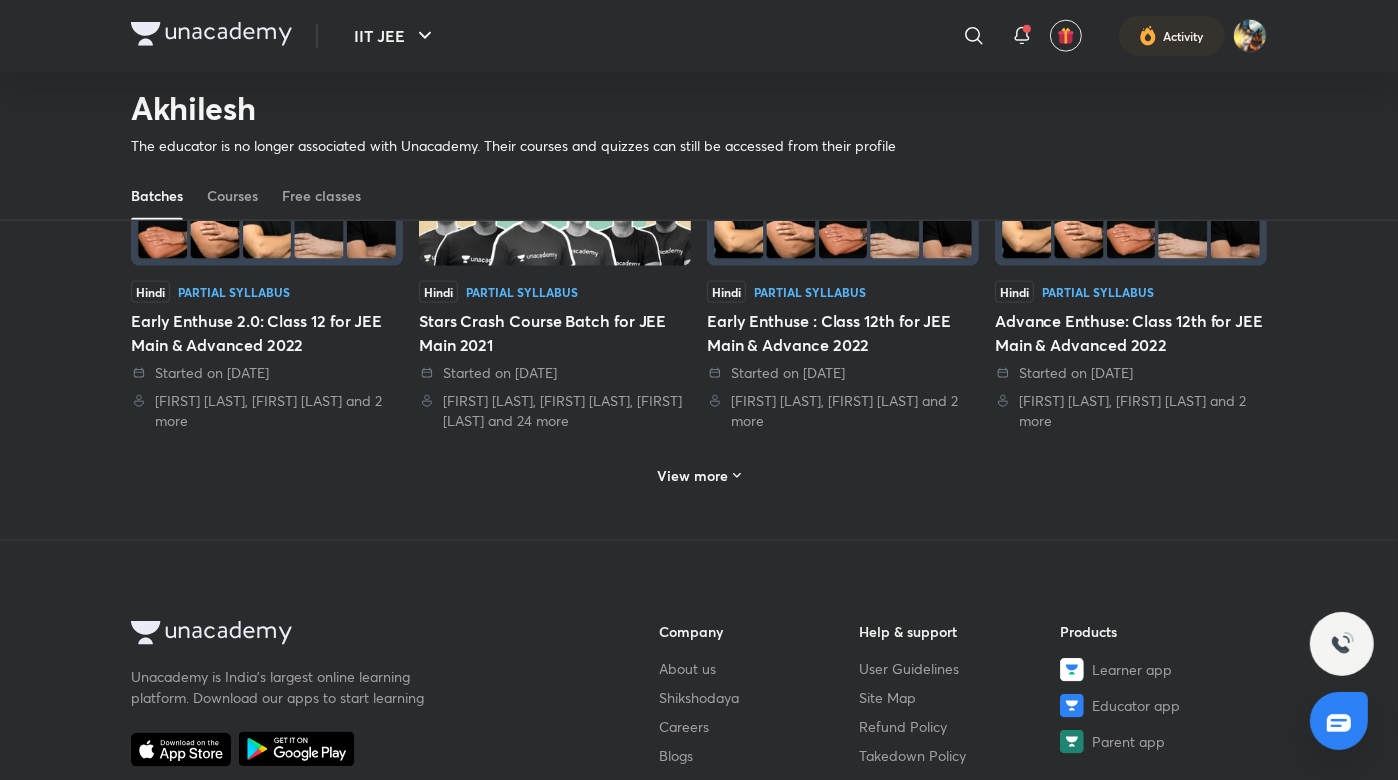 click on "View more" at bounding box center [693, 476] 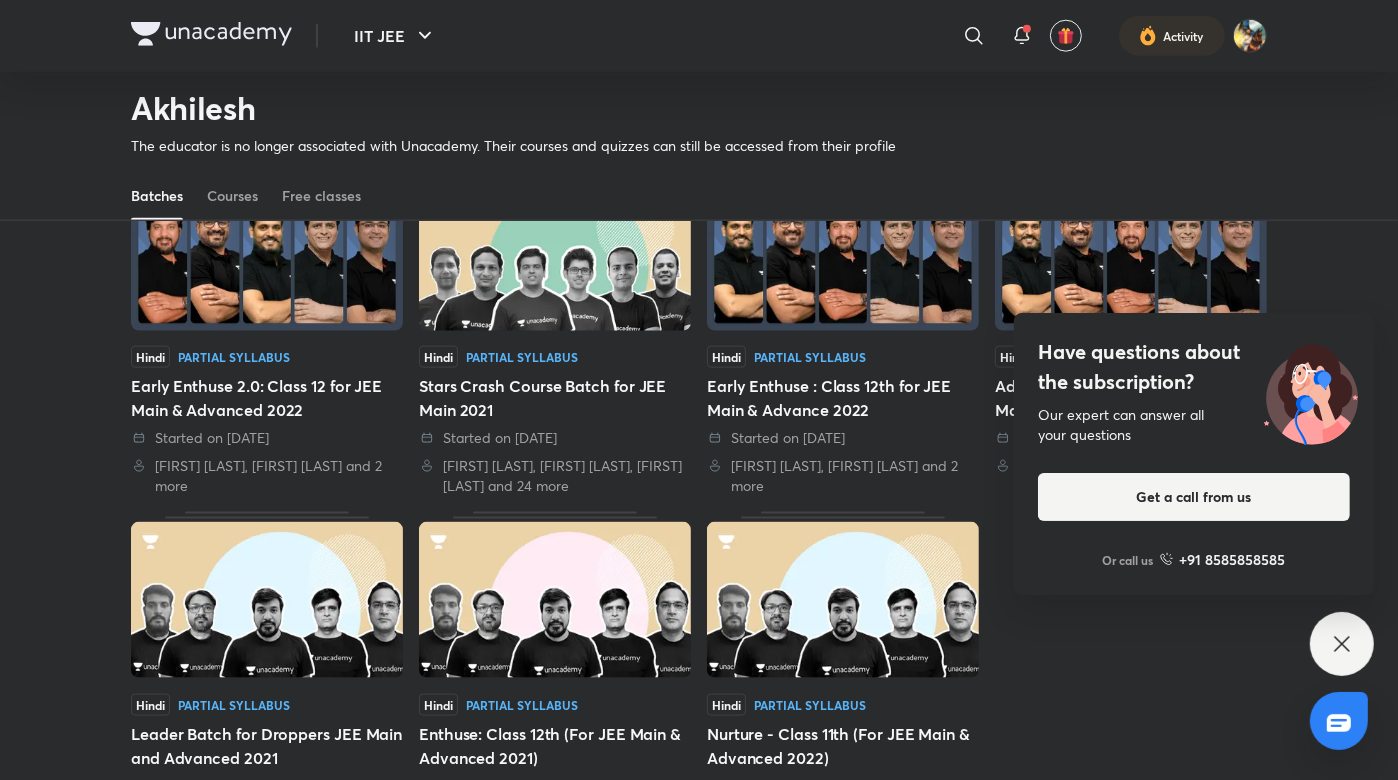 scroll, scrollTop: 1986, scrollLeft: 0, axis: vertical 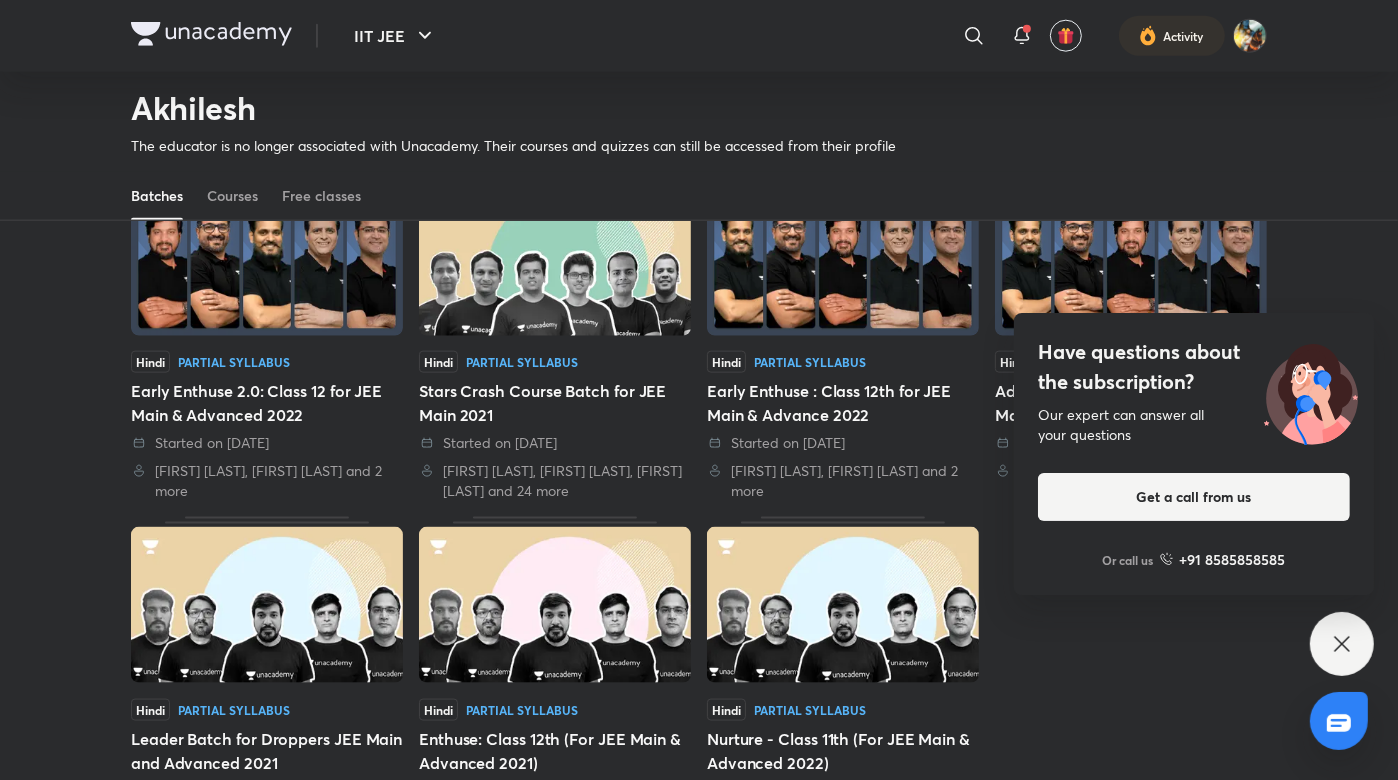 drag, startPoint x: 697, startPoint y: 474, endPoint x: 814, endPoint y: 647, distance: 208.84923 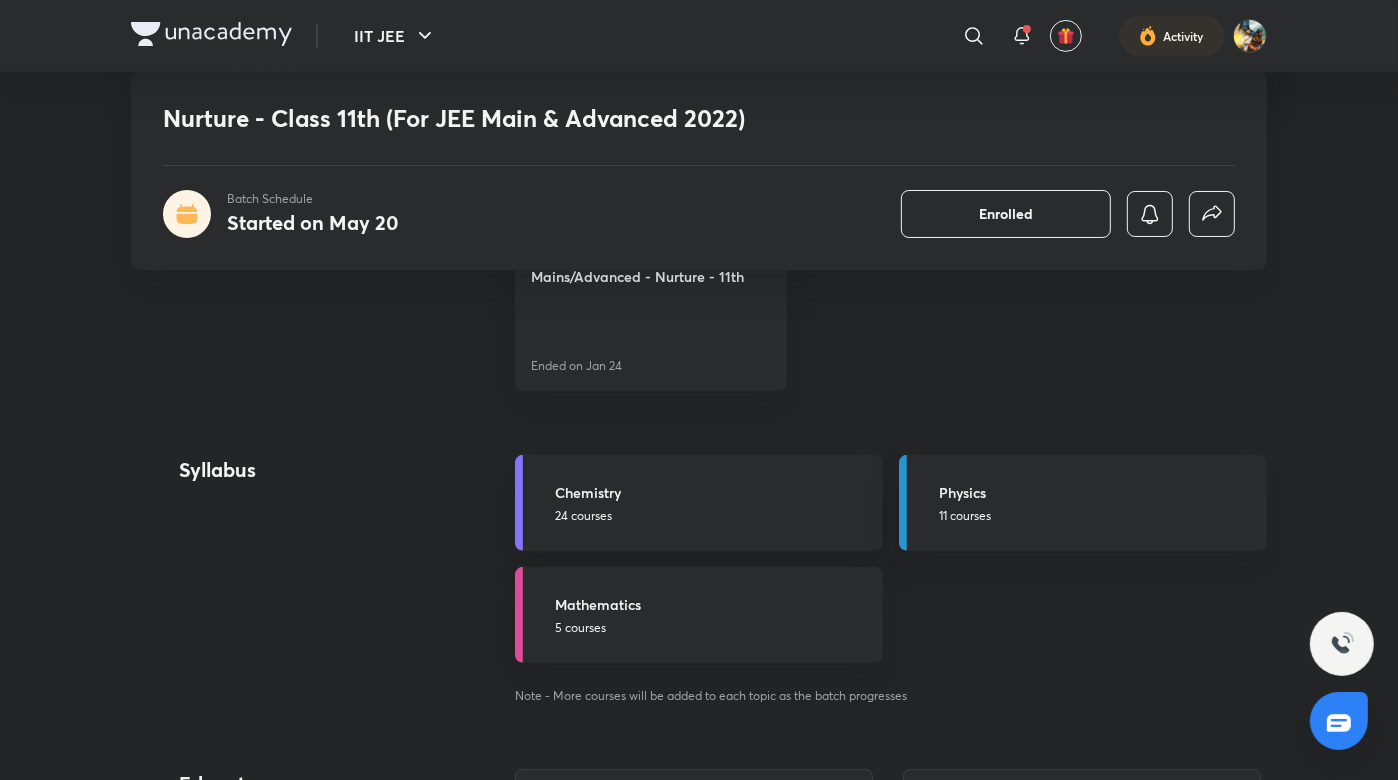 scroll, scrollTop: 608, scrollLeft: 0, axis: vertical 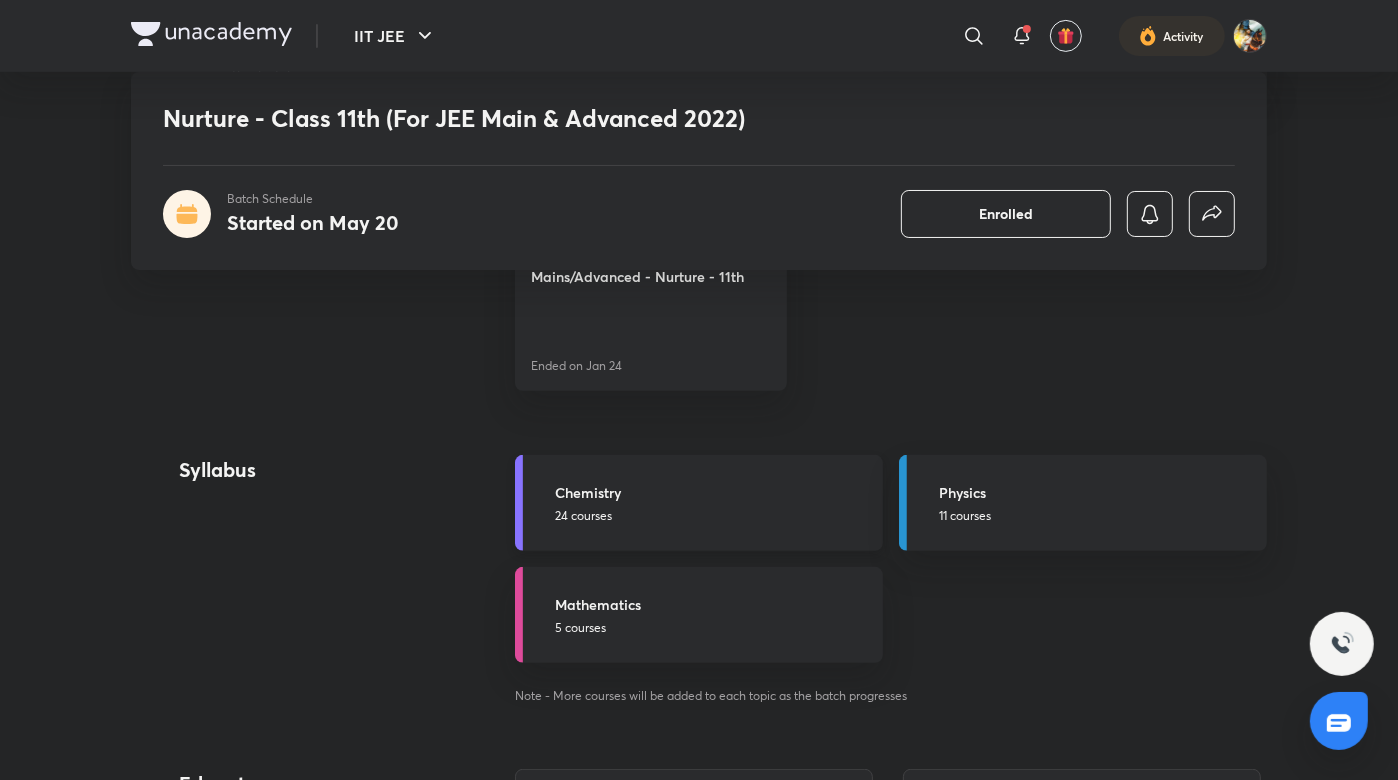 click on "Chemistry" at bounding box center (713, 492) 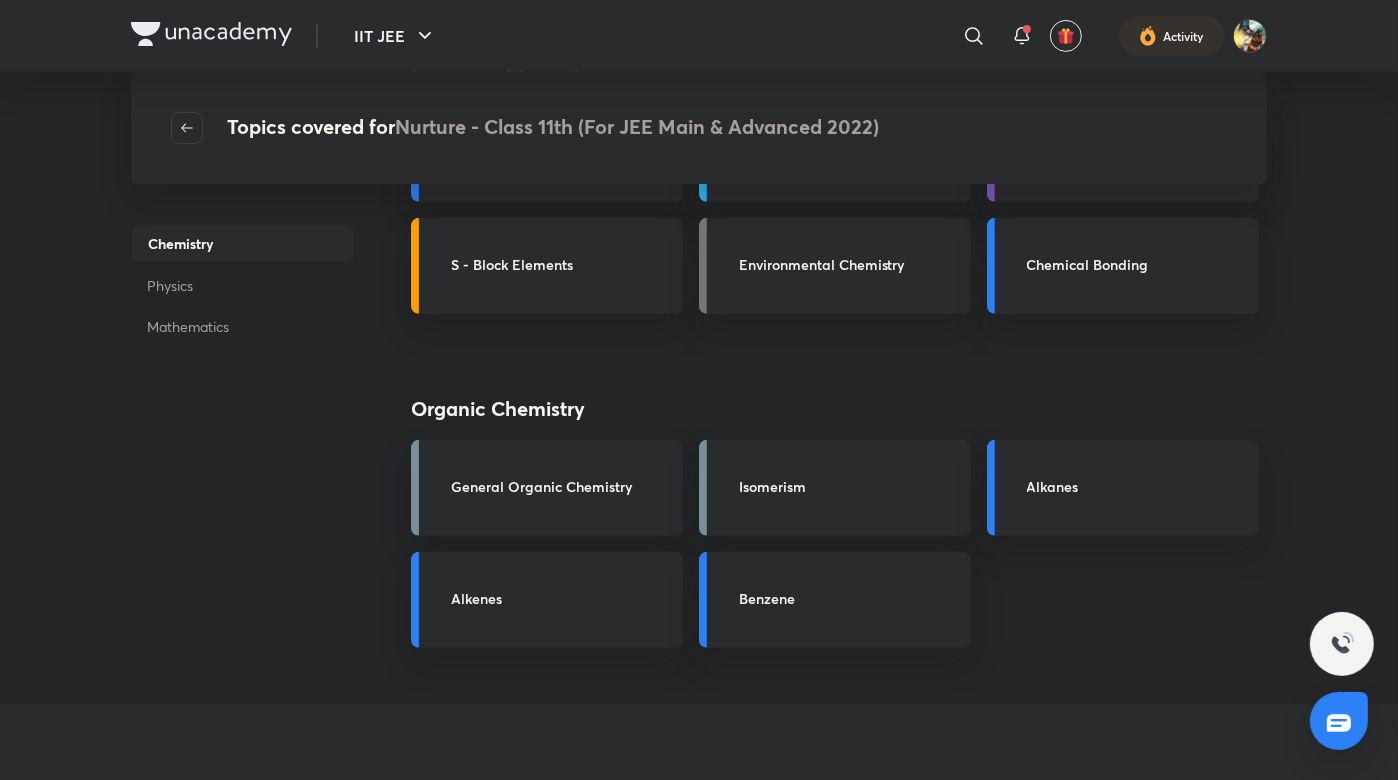 scroll, scrollTop: 0, scrollLeft: 0, axis: both 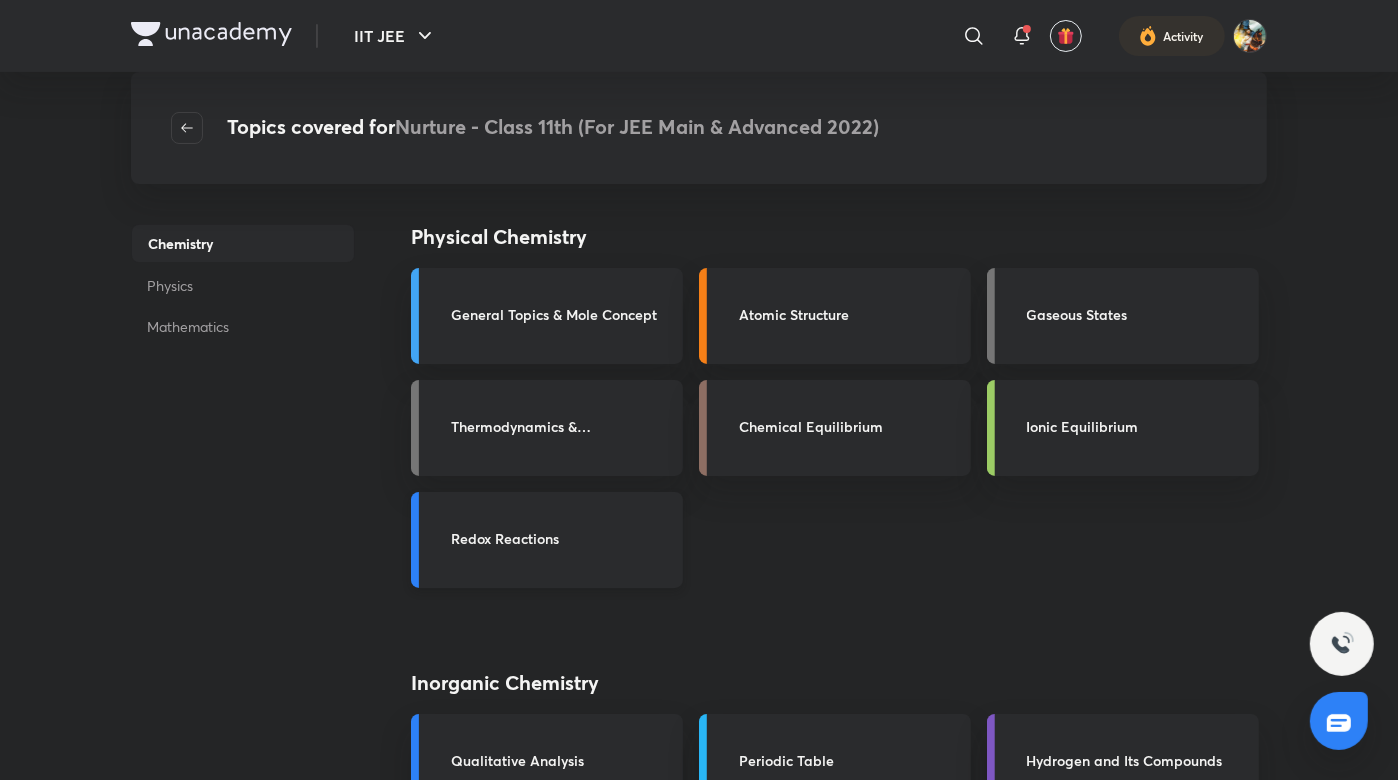 click on "Redox Reactions" at bounding box center [547, 540] 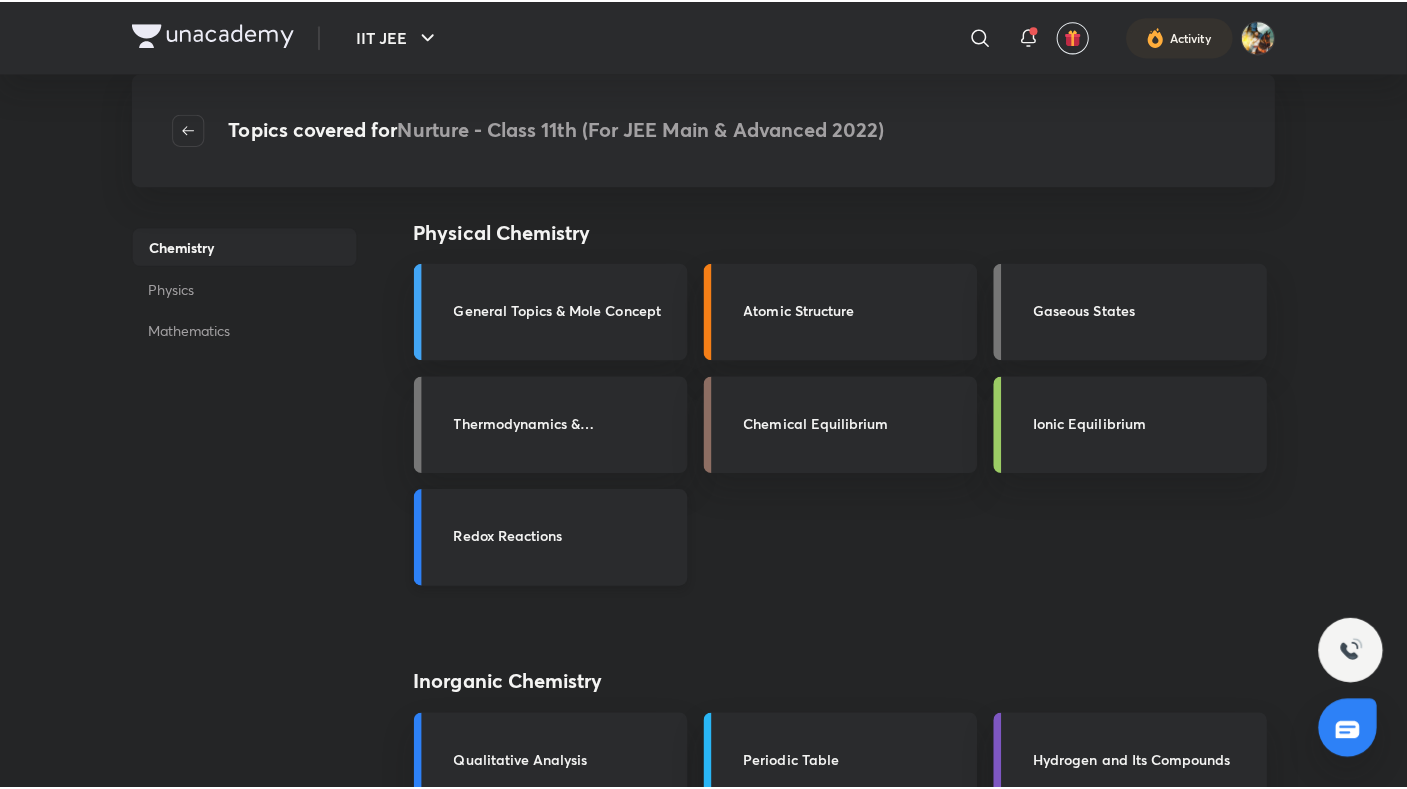 scroll, scrollTop: 0, scrollLeft: 0, axis: both 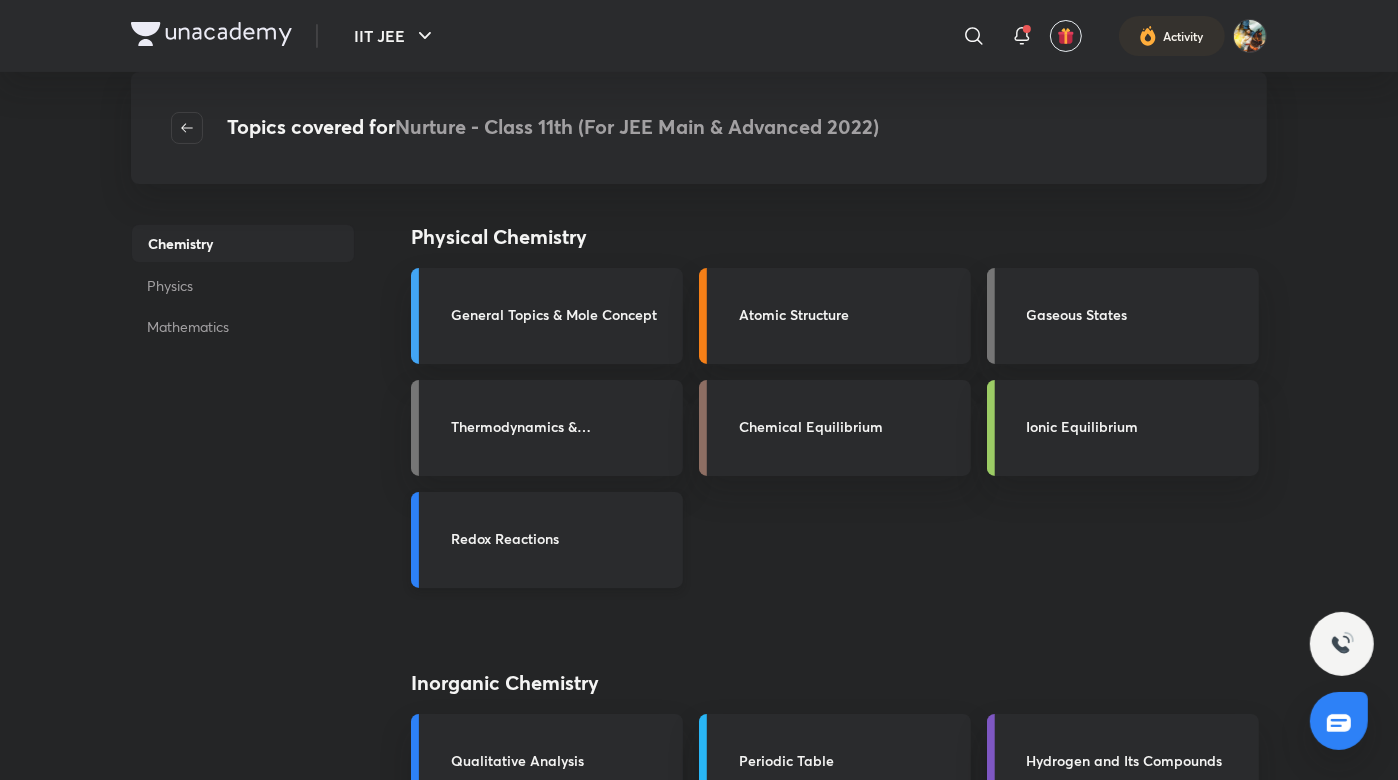 click on "Redox Reactions" at bounding box center [561, 538] 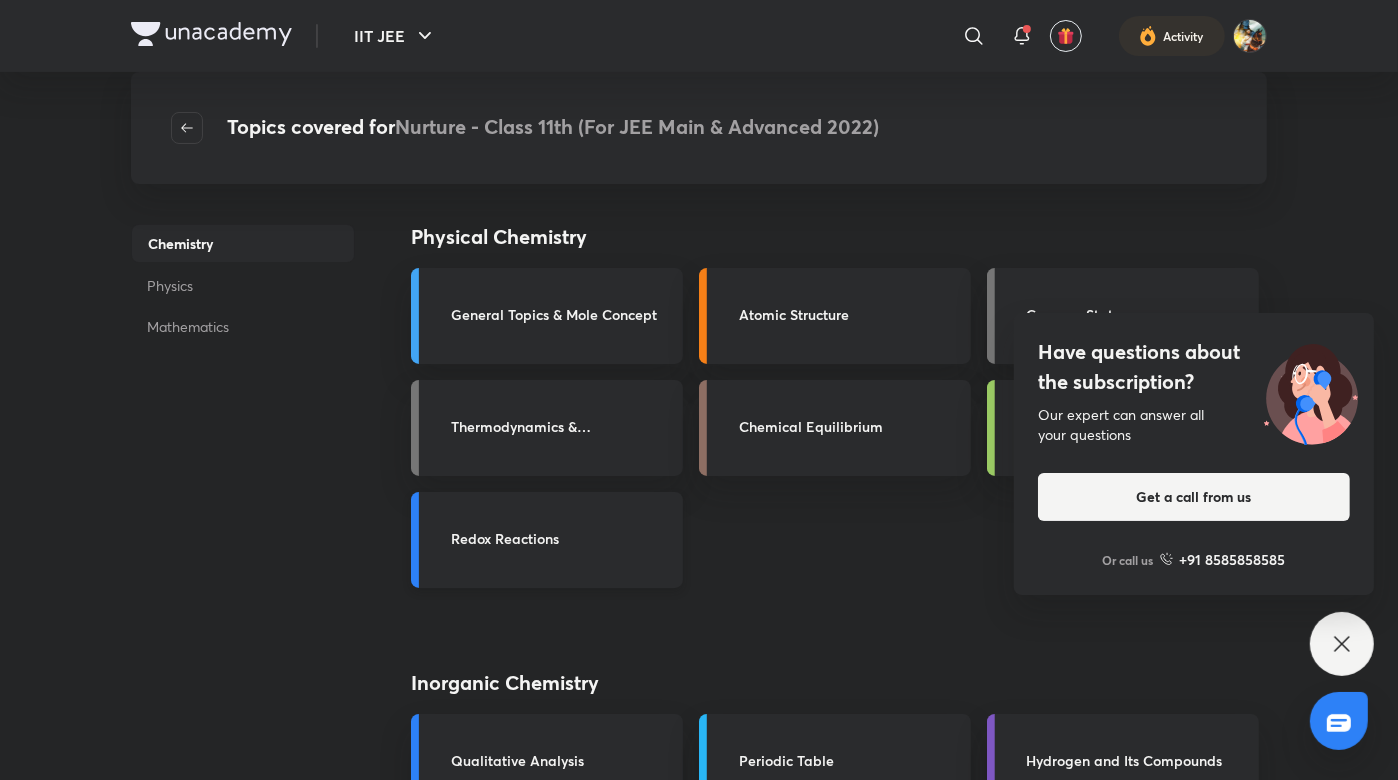click on "Redox Reactions" at bounding box center [561, 538] 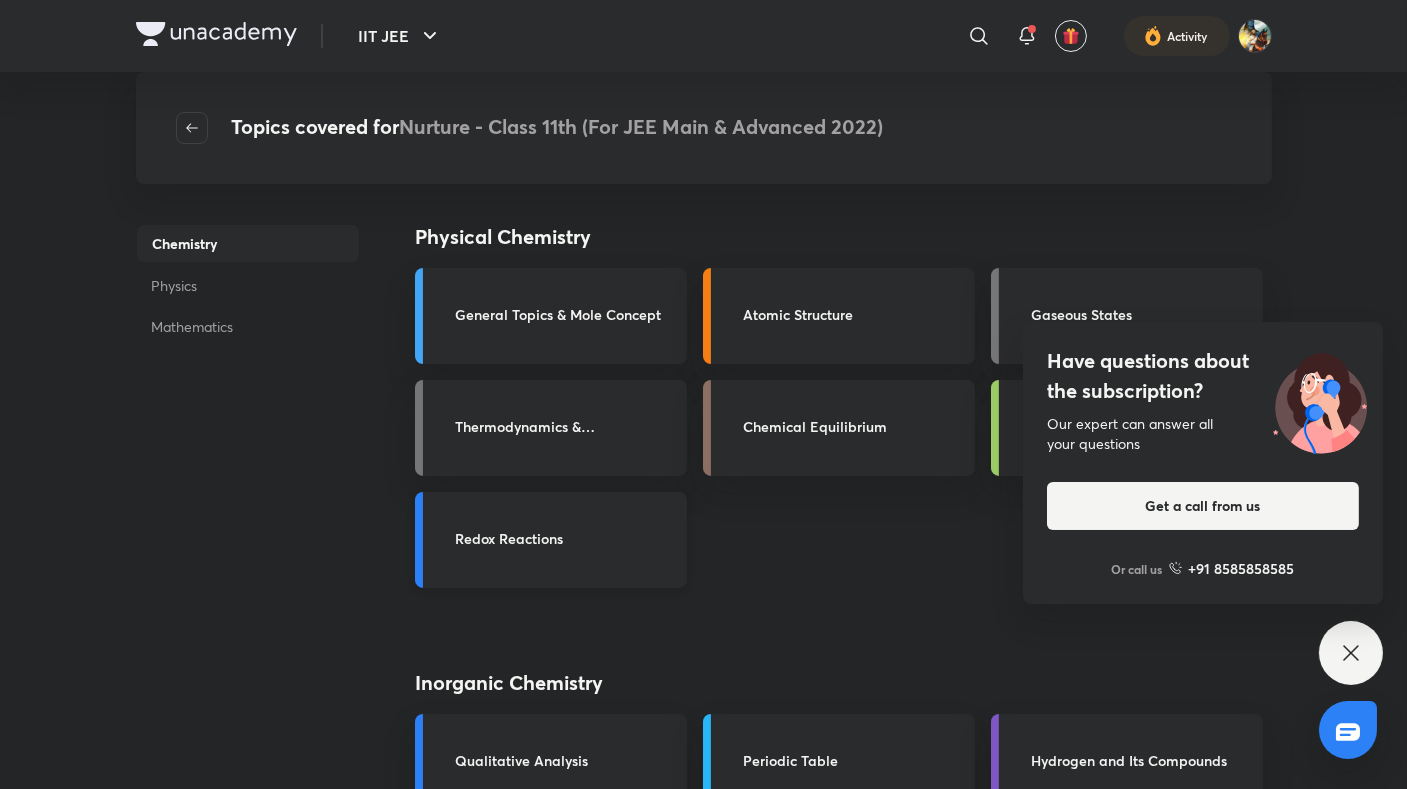 click on "Redox Reactions" at bounding box center (565, 538) 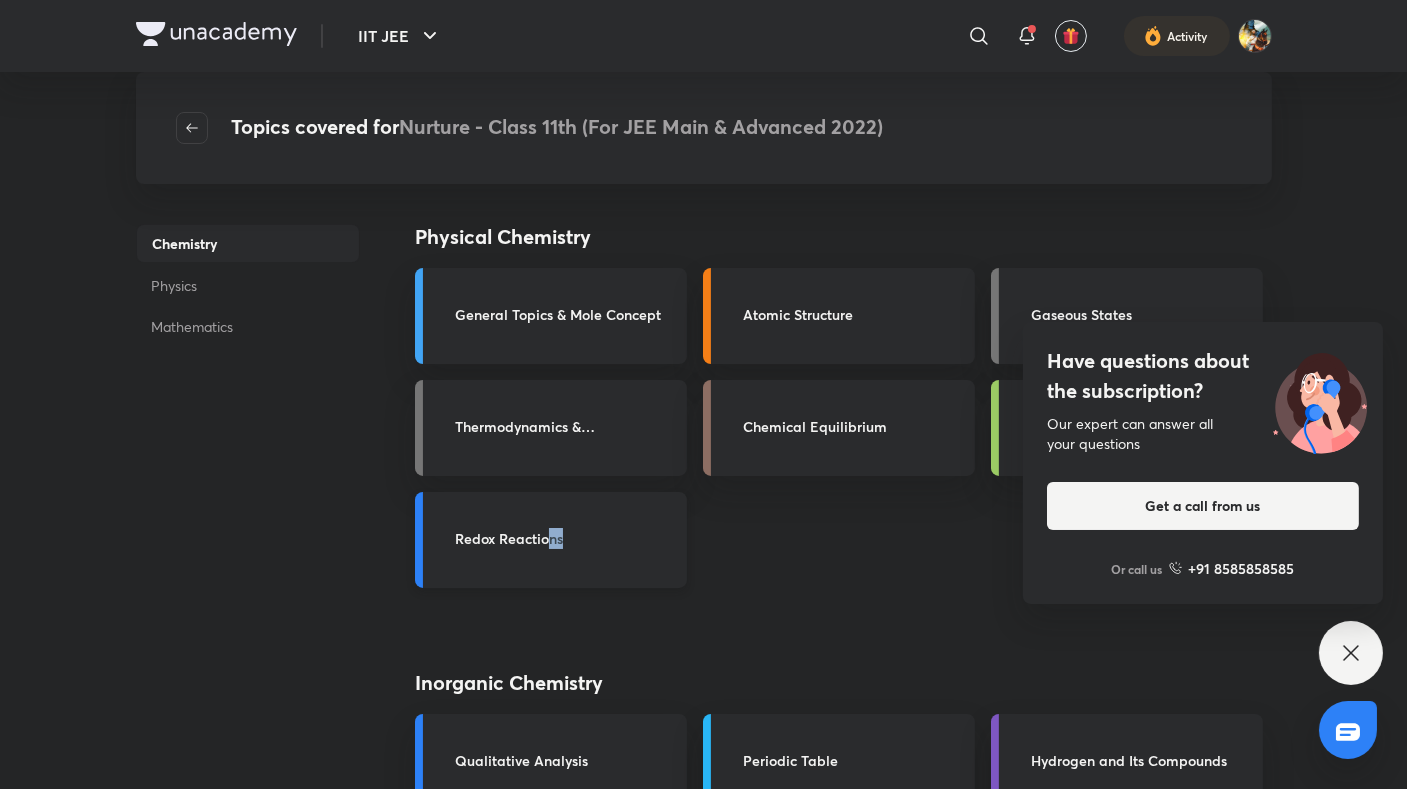 drag, startPoint x: 553, startPoint y: 540, endPoint x: 623, endPoint y: 560, distance: 72.8011 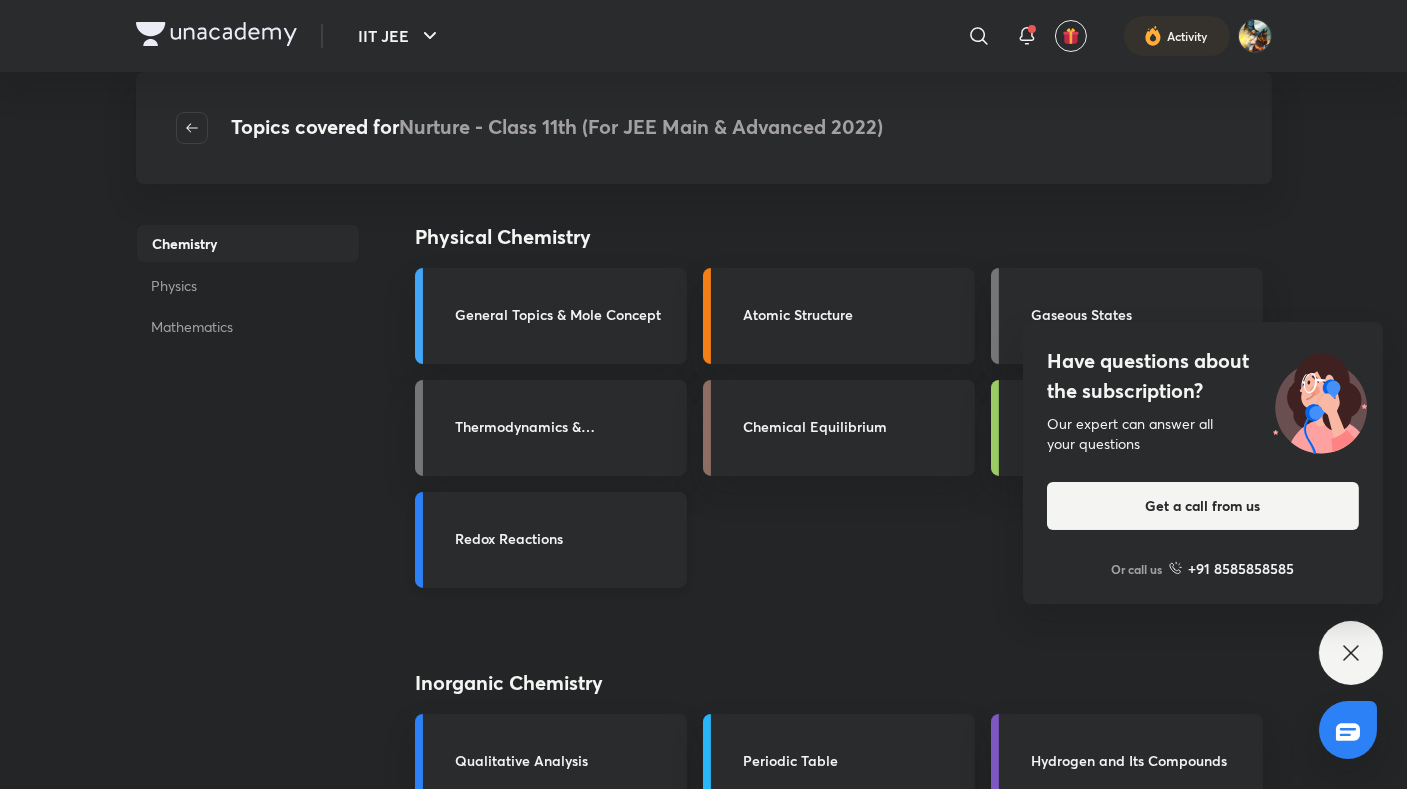 click on "Redox Reactions" at bounding box center (551, 540) 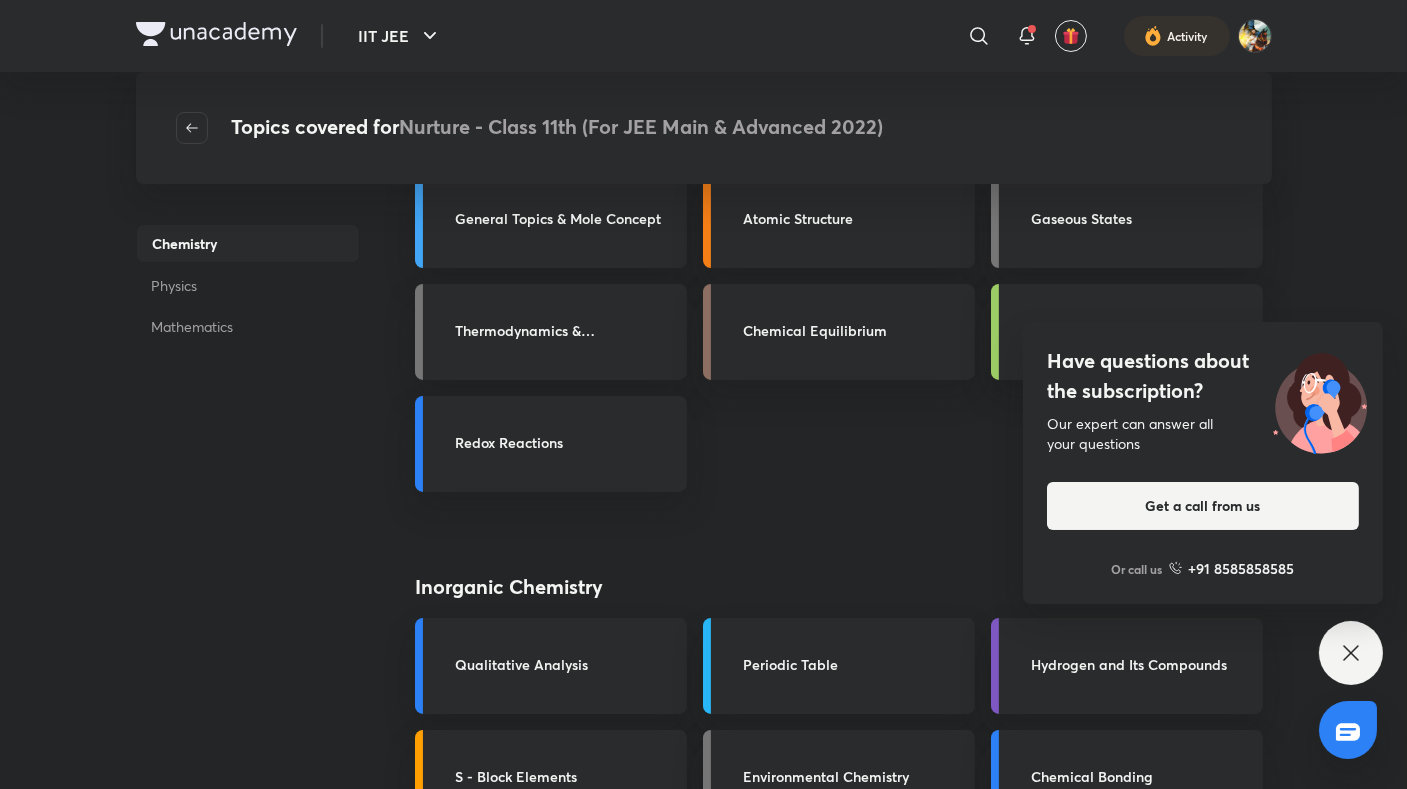 scroll, scrollTop: 0, scrollLeft: 0, axis: both 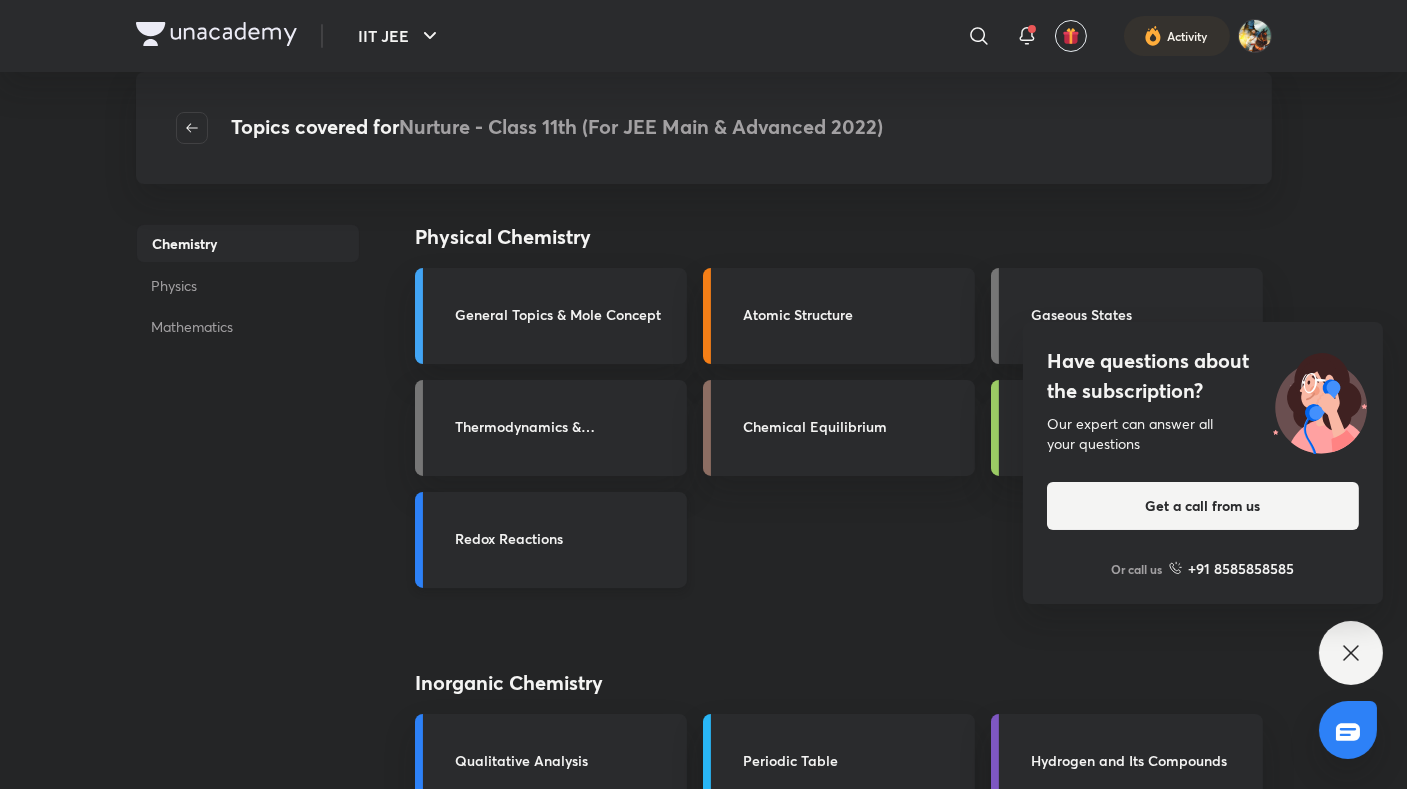click on "Redox Reactions" at bounding box center (551, 540) 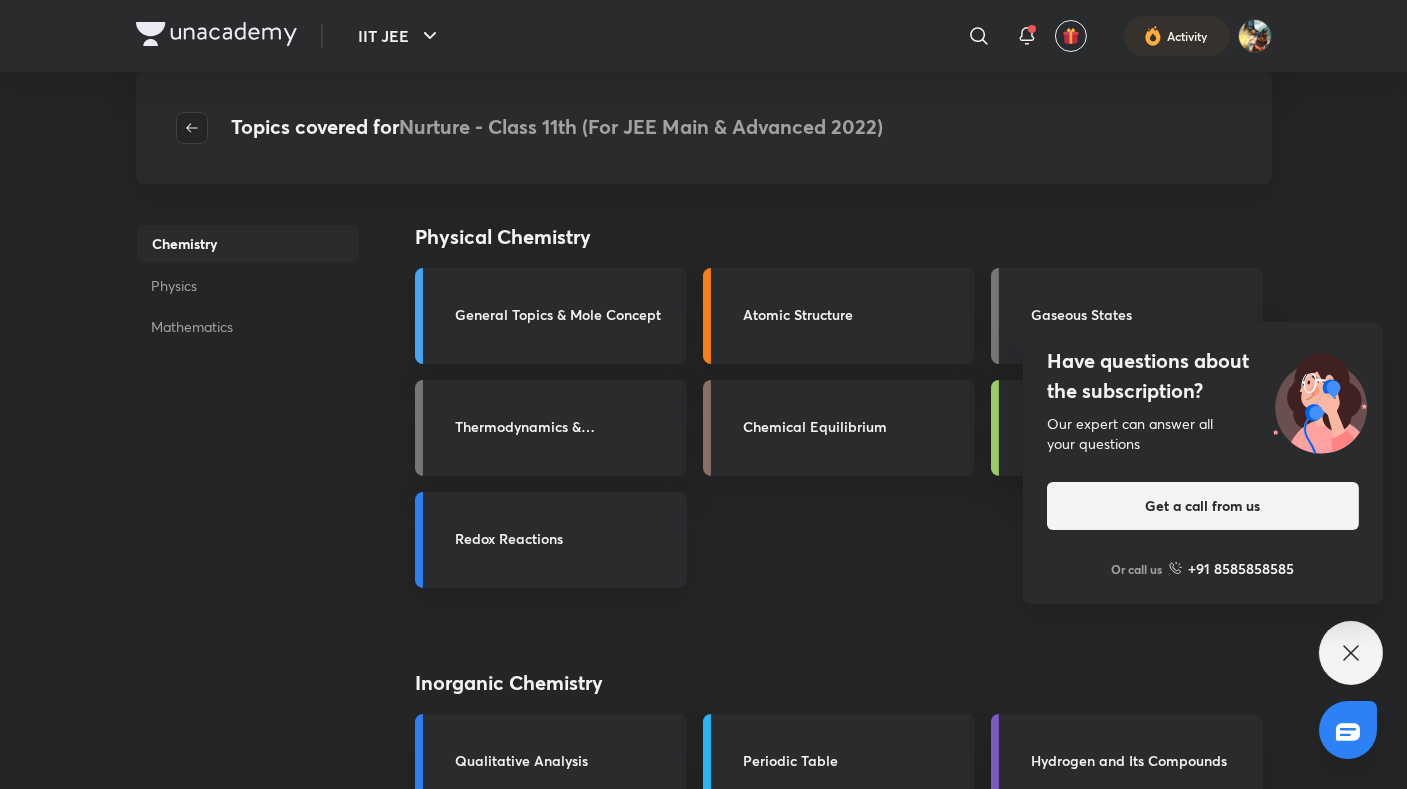 click at bounding box center [192, 128] 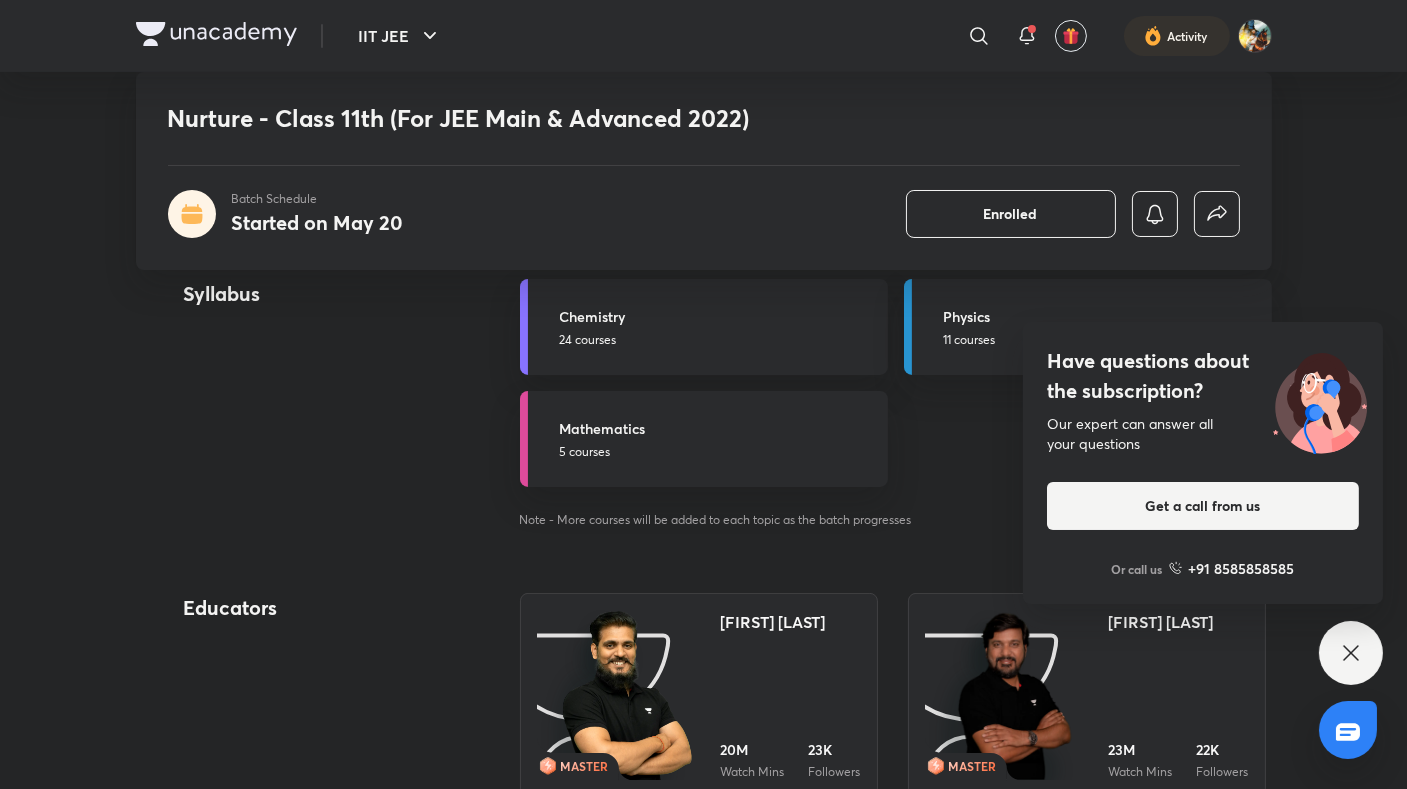 scroll, scrollTop: 835, scrollLeft: 0, axis: vertical 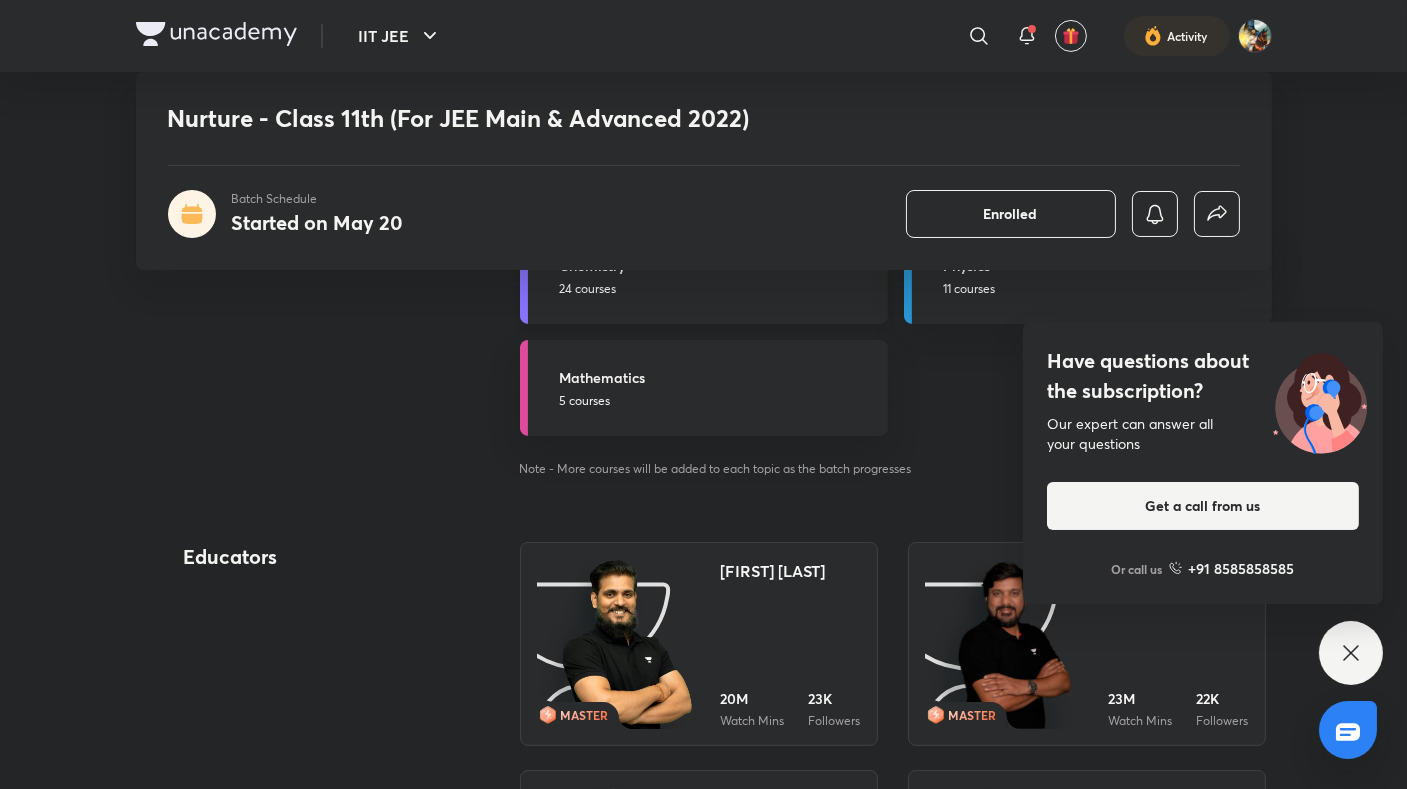 click on "Chemistry 24 courses" at bounding box center [704, 276] 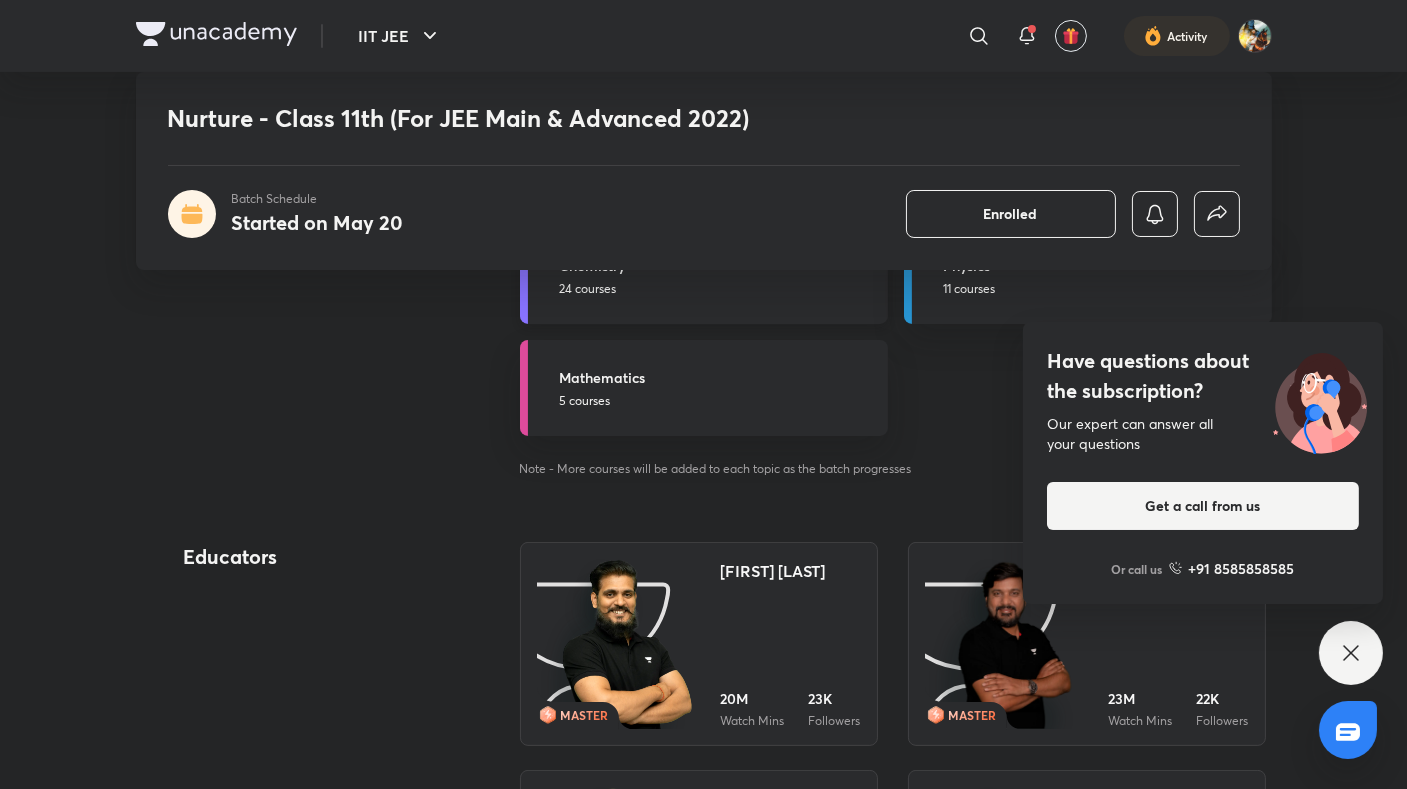click on "Chemistry 24 courses" at bounding box center [704, 276] 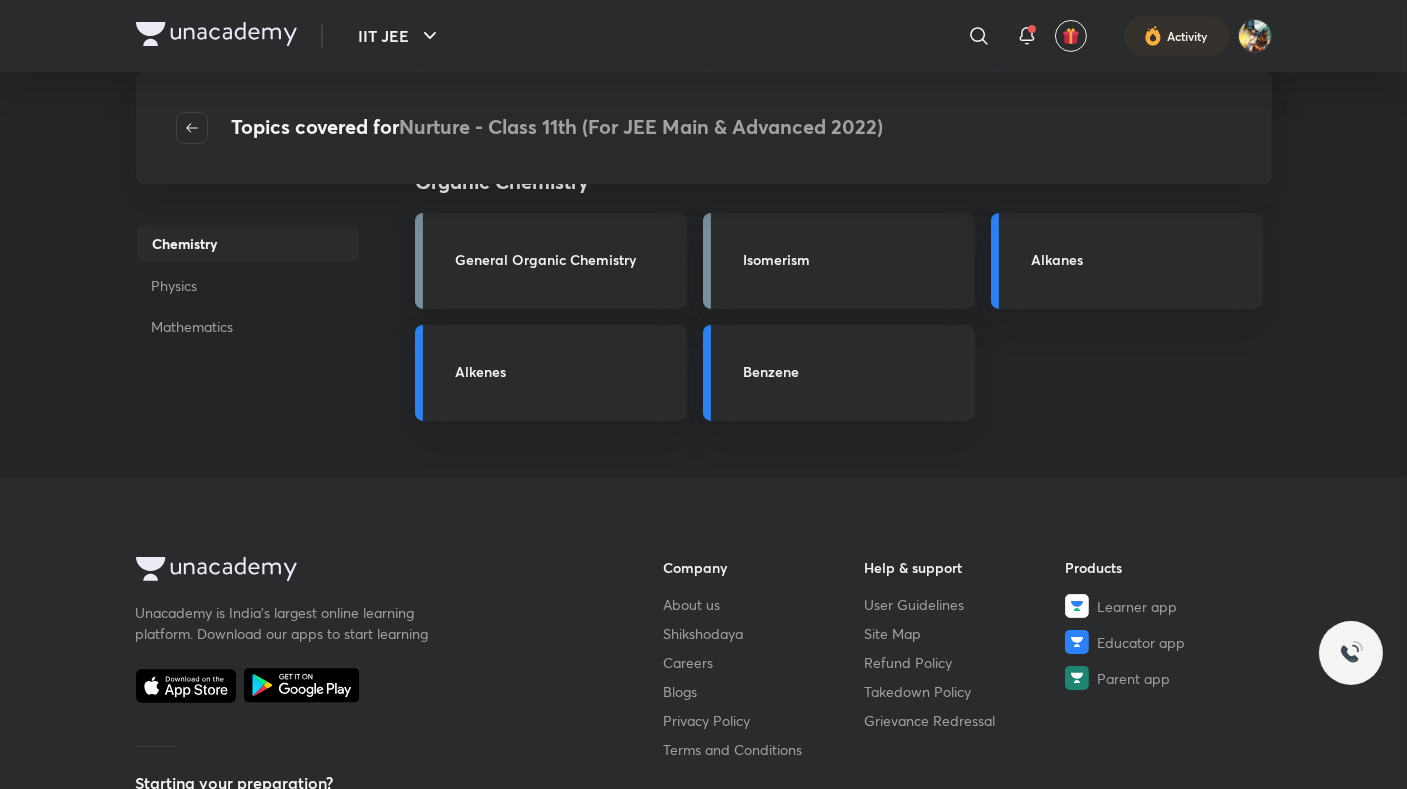 scroll, scrollTop: 0, scrollLeft: 0, axis: both 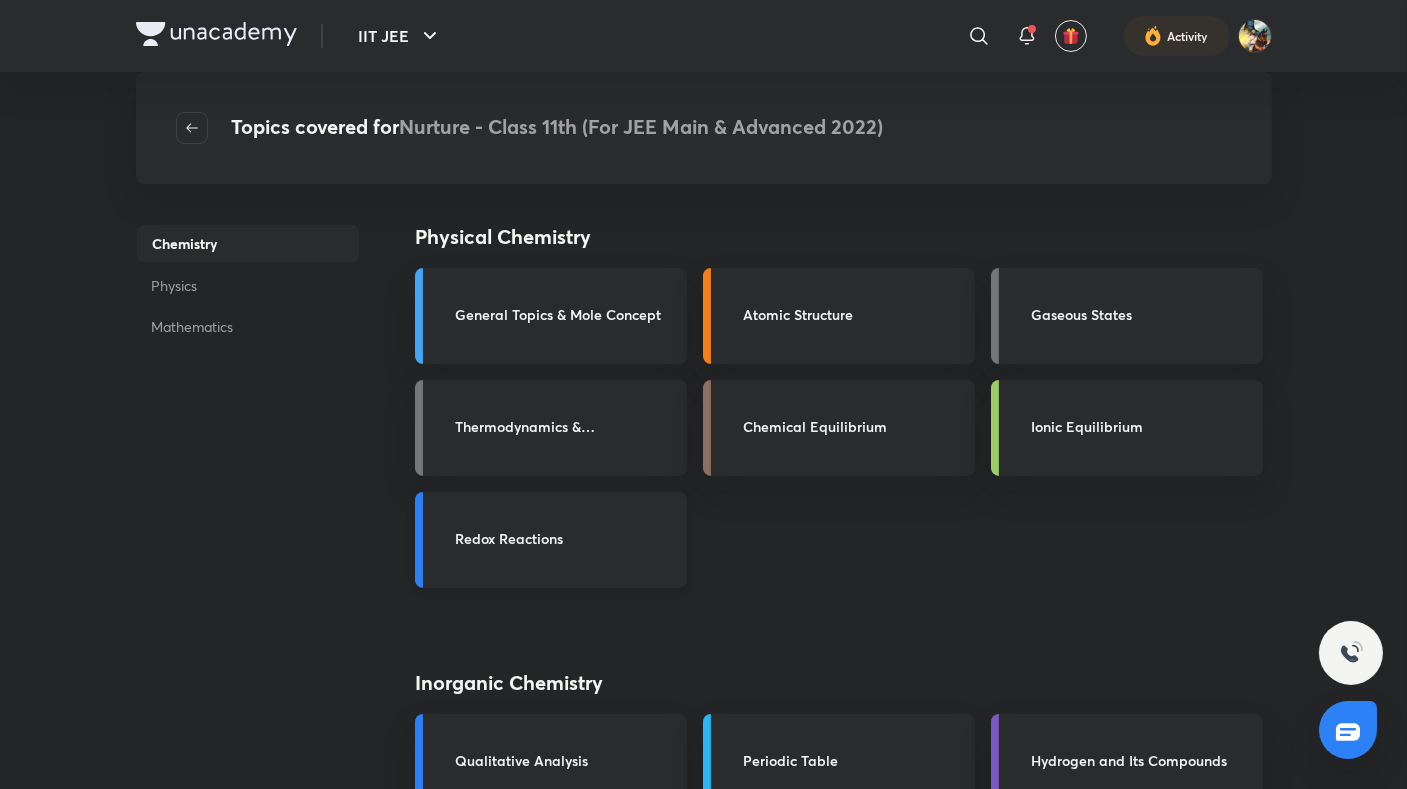 click on "Redox Reactions" at bounding box center [565, 538] 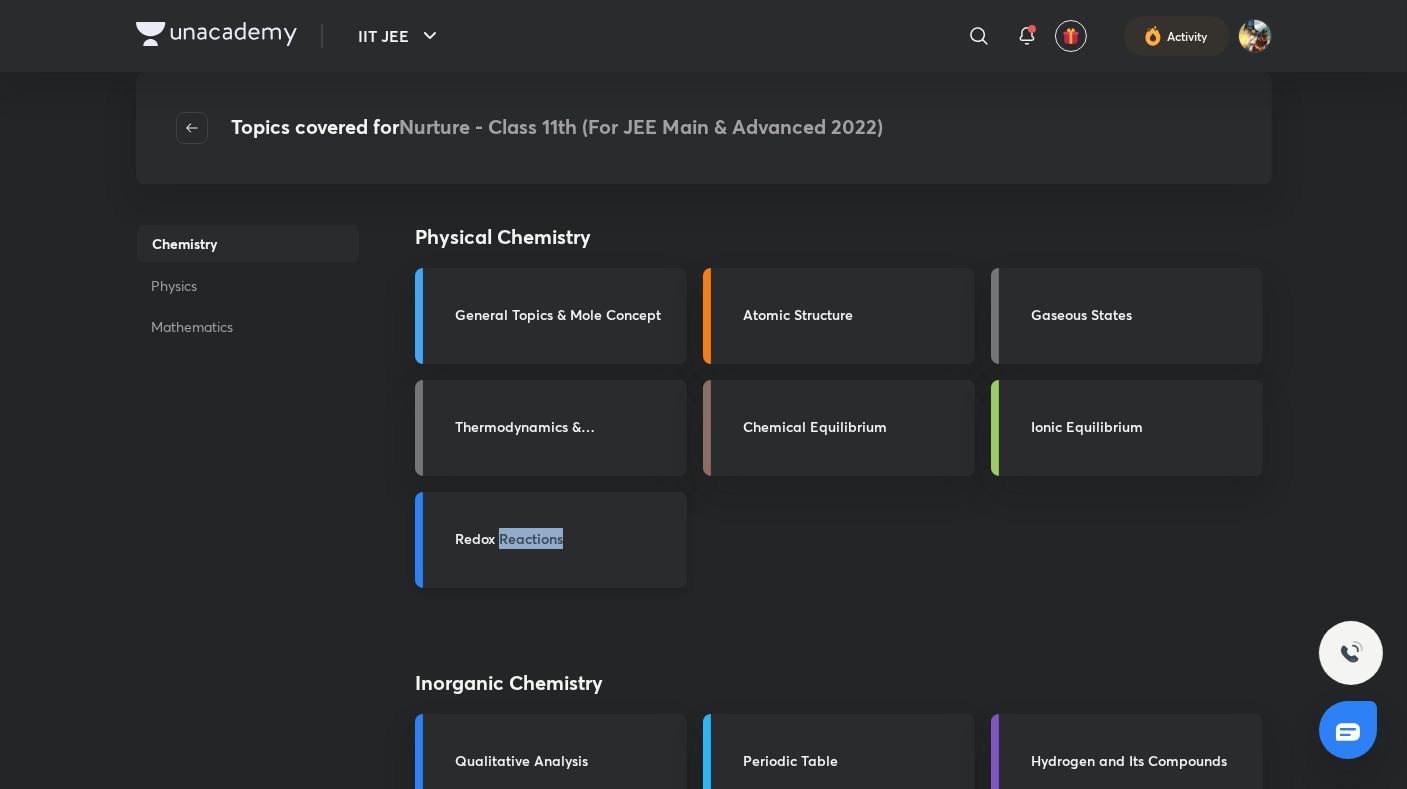 click on "Redox Reactions" at bounding box center (565, 538) 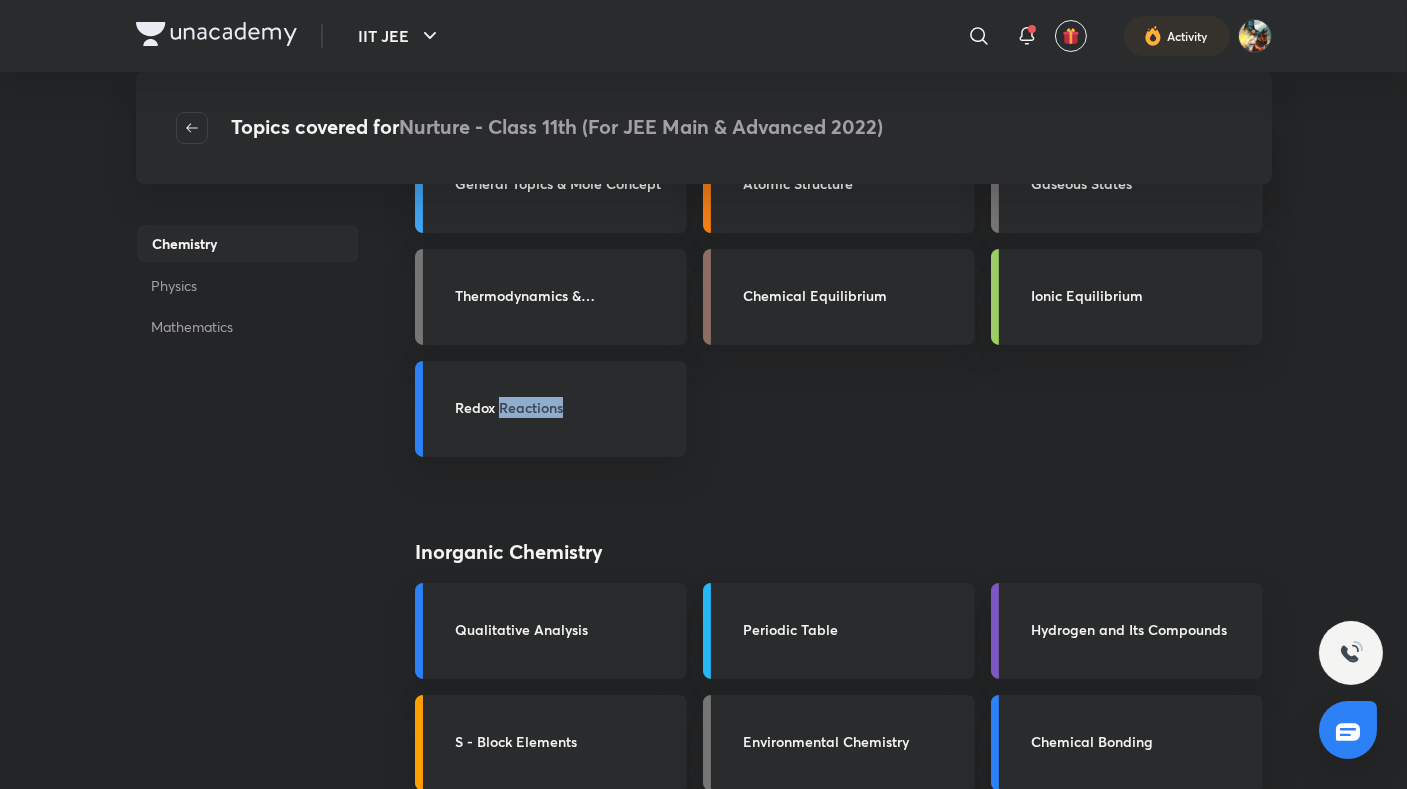 scroll, scrollTop: 128, scrollLeft: 0, axis: vertical 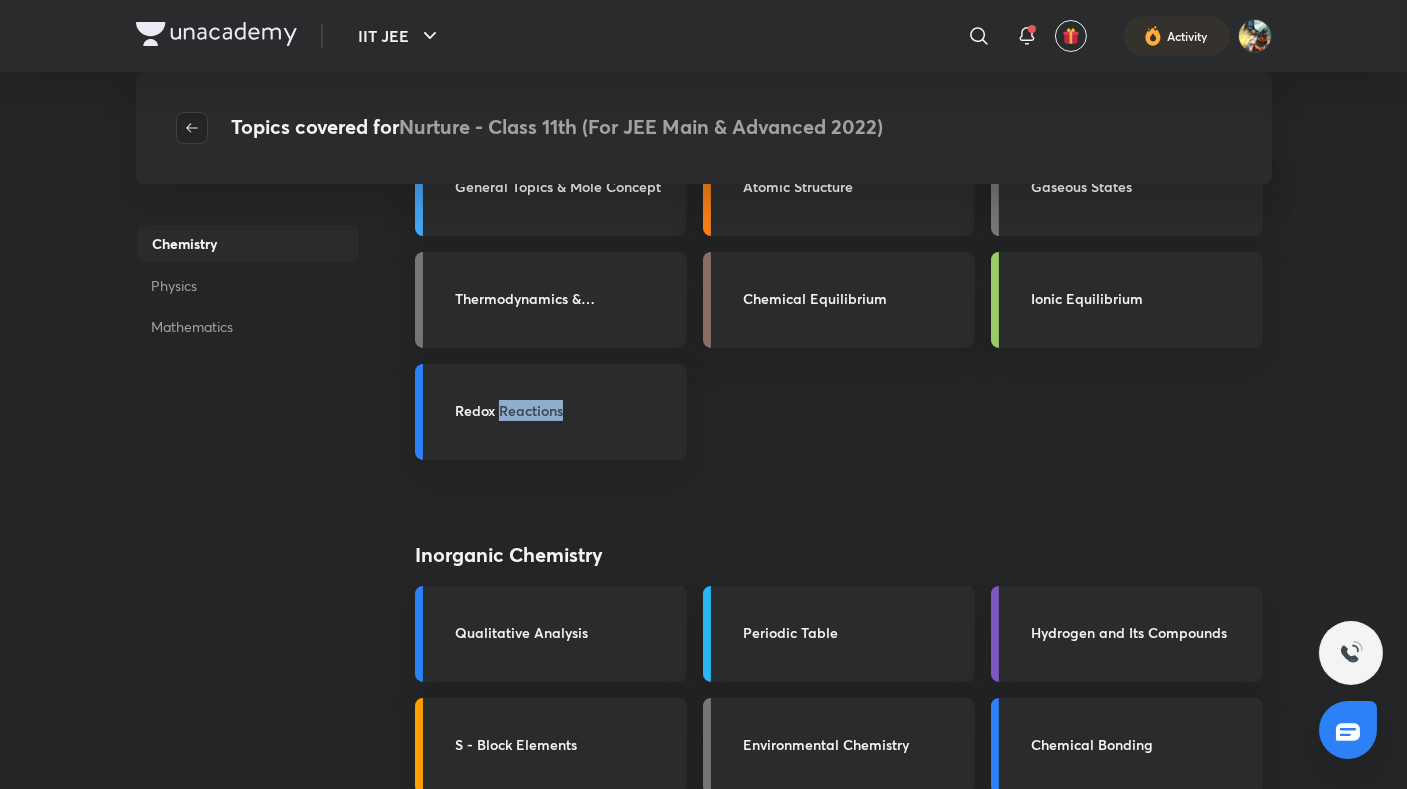 click 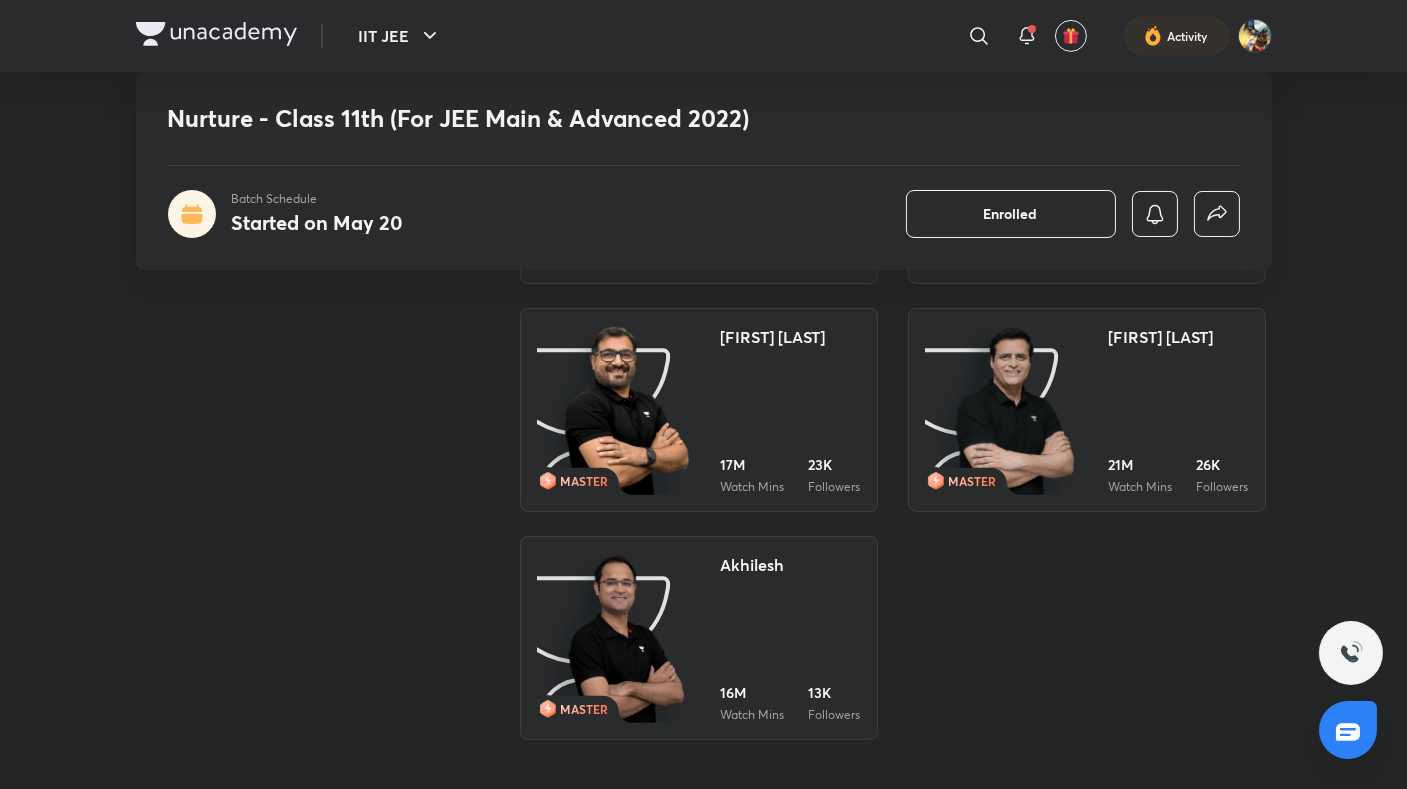 scroll, scrollTop: 1296, scrollLeft: 0, axis: vertical 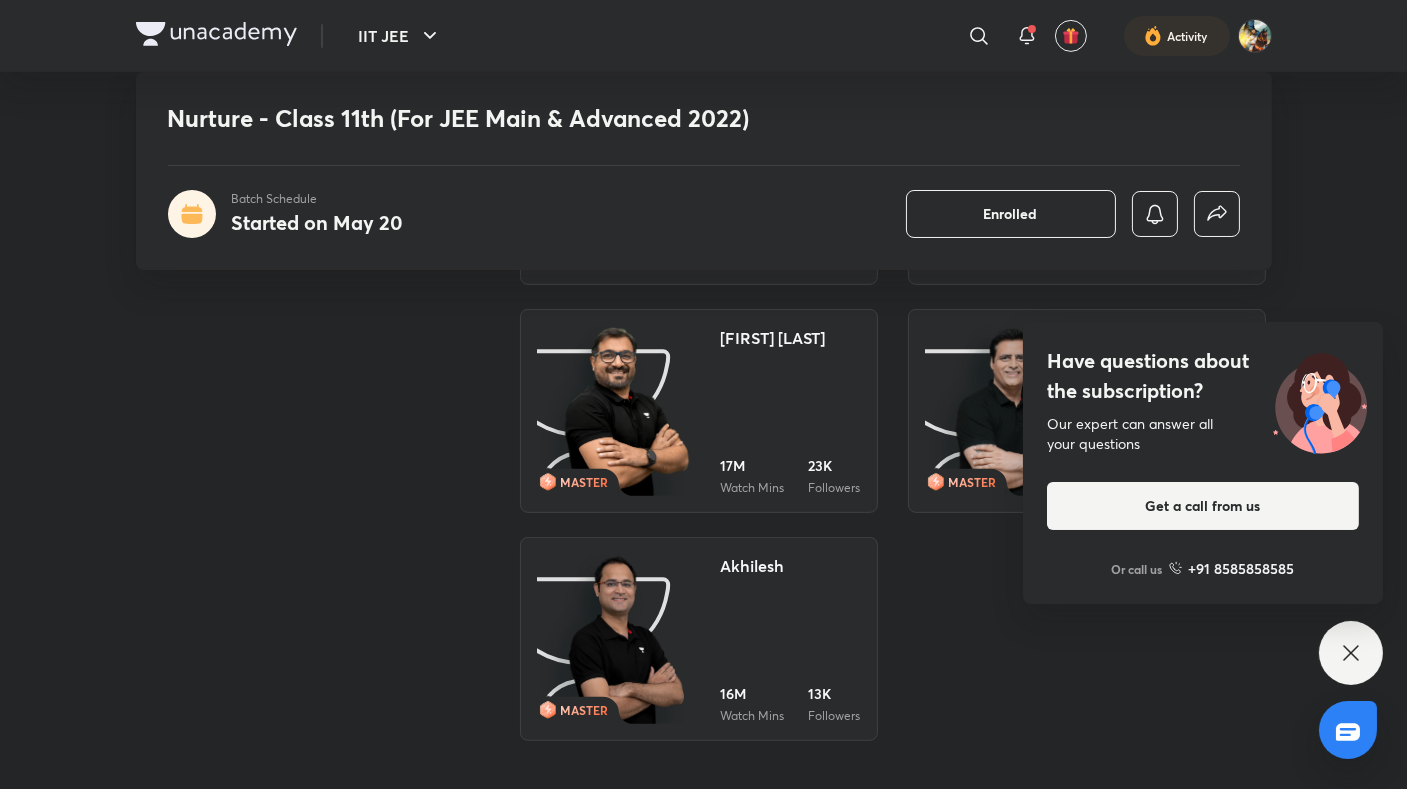 click on "MASTER Akhilesh  16M Watch Mins 13K Followers" at bounding box center [699, 639] 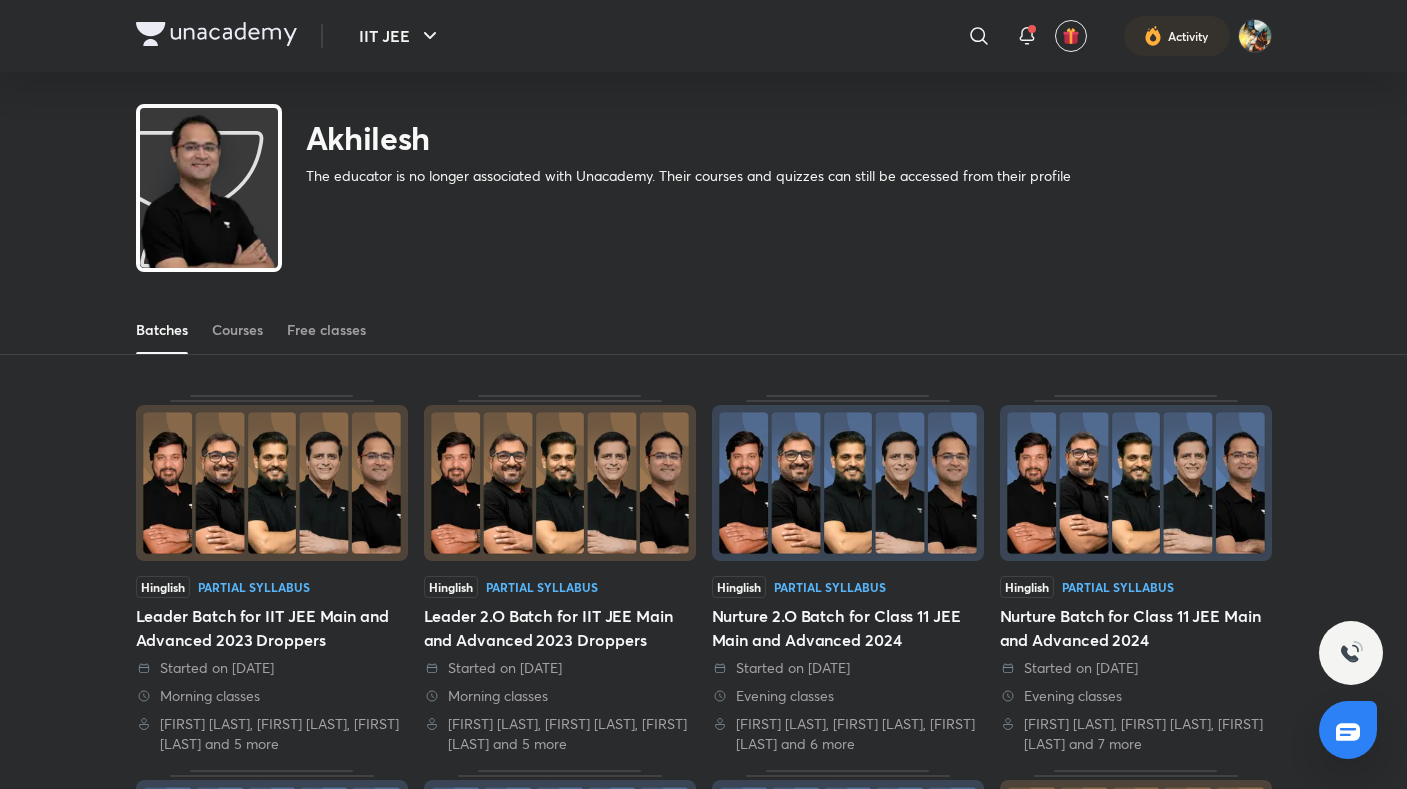 scroll, scrollTop: 0, scrollLeft: 0, axis: both 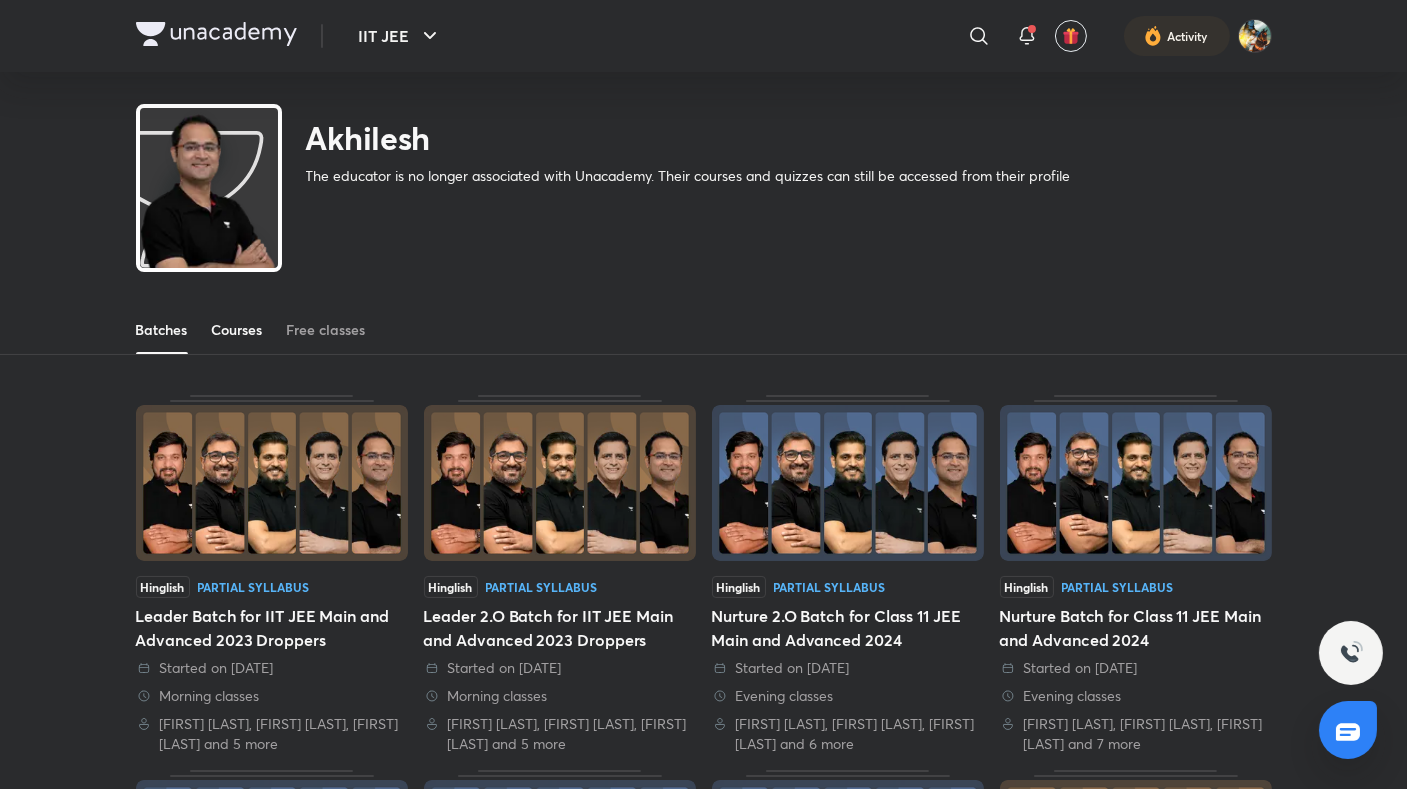 click on "Courses" at bounding box center (237, 330) 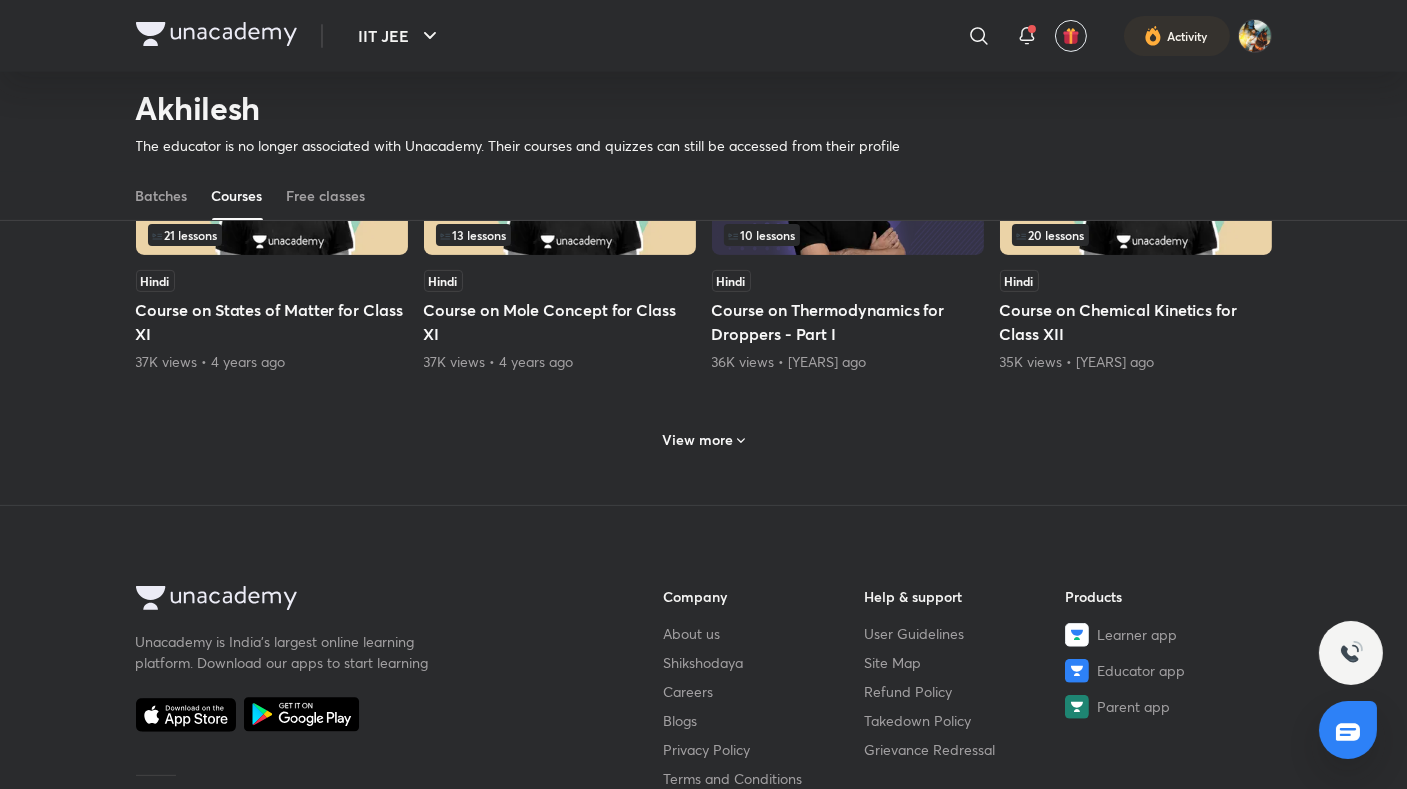 scroll, scrollTop: 987, scrollLeft: 0, axis: vertical 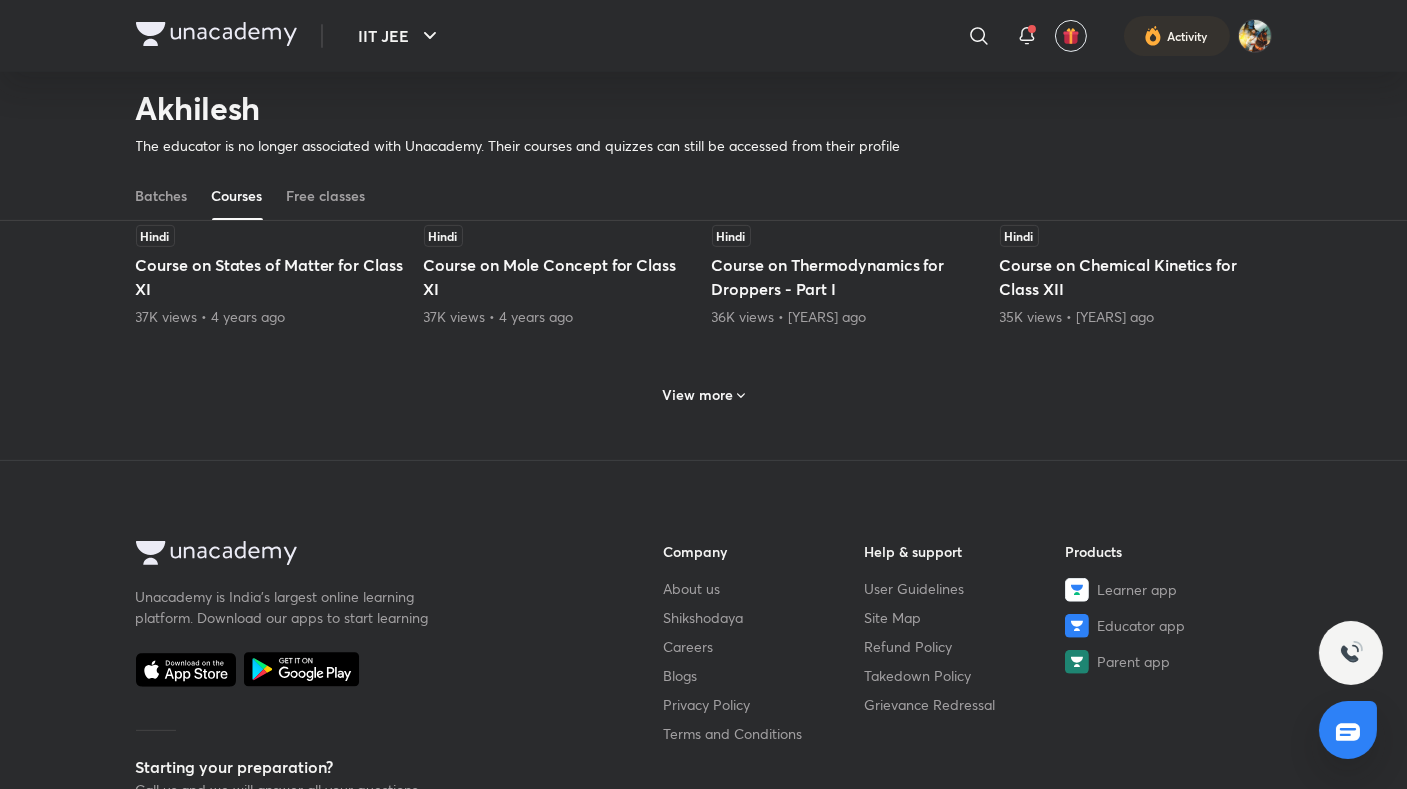 click on "View more" at bounding box center [697, 395] 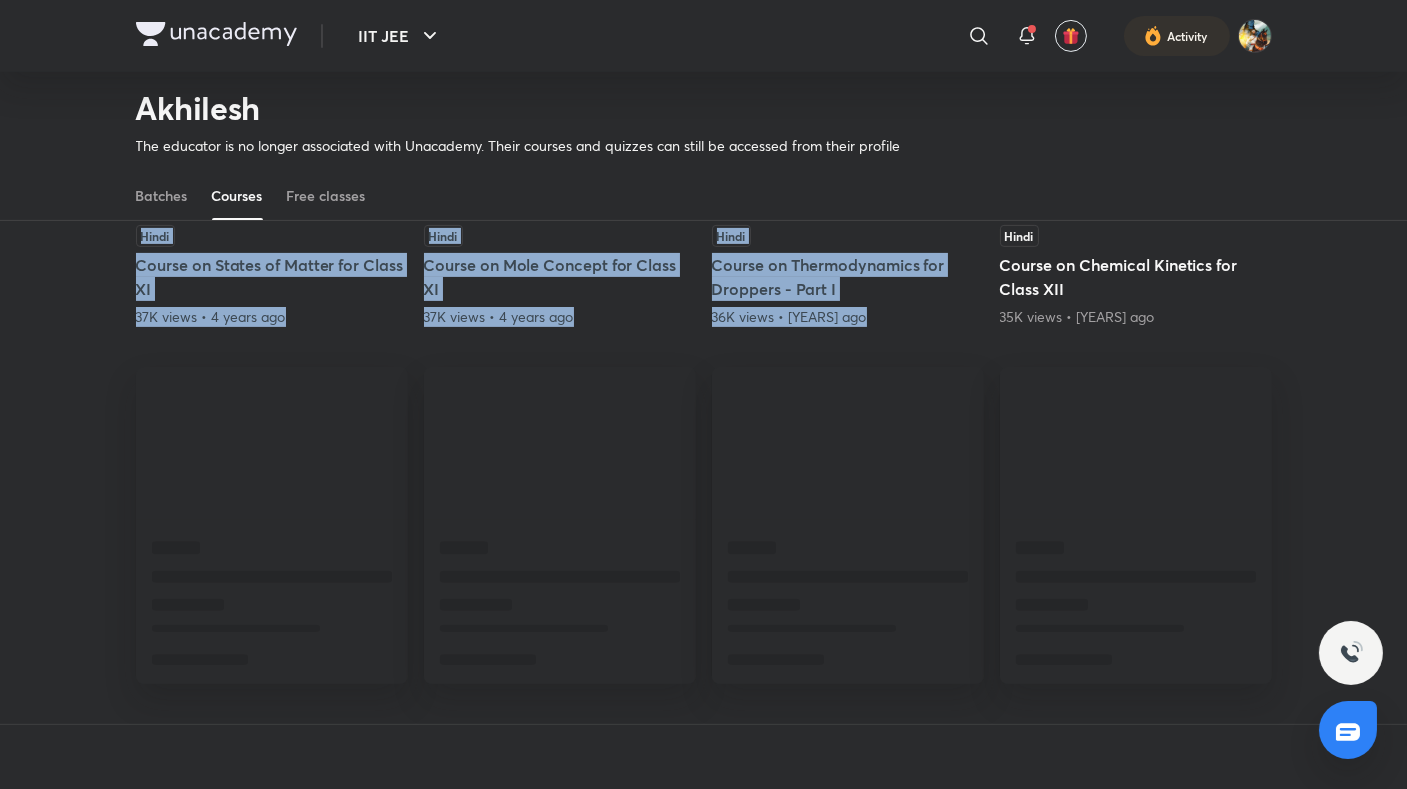 click at bounding box center (704, 525) 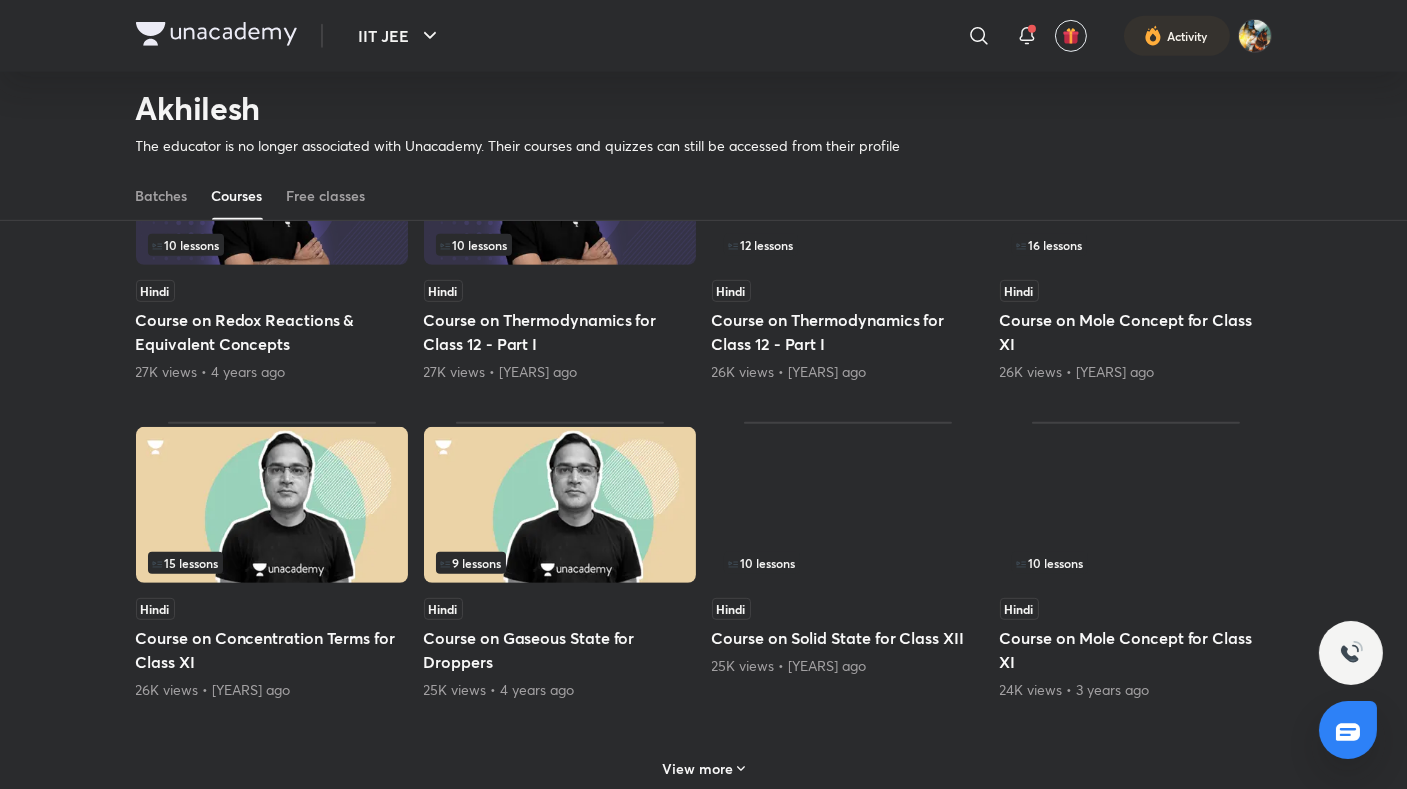 scroll, scrollTop: 1565, scrollLeft: 0, axis: vertical 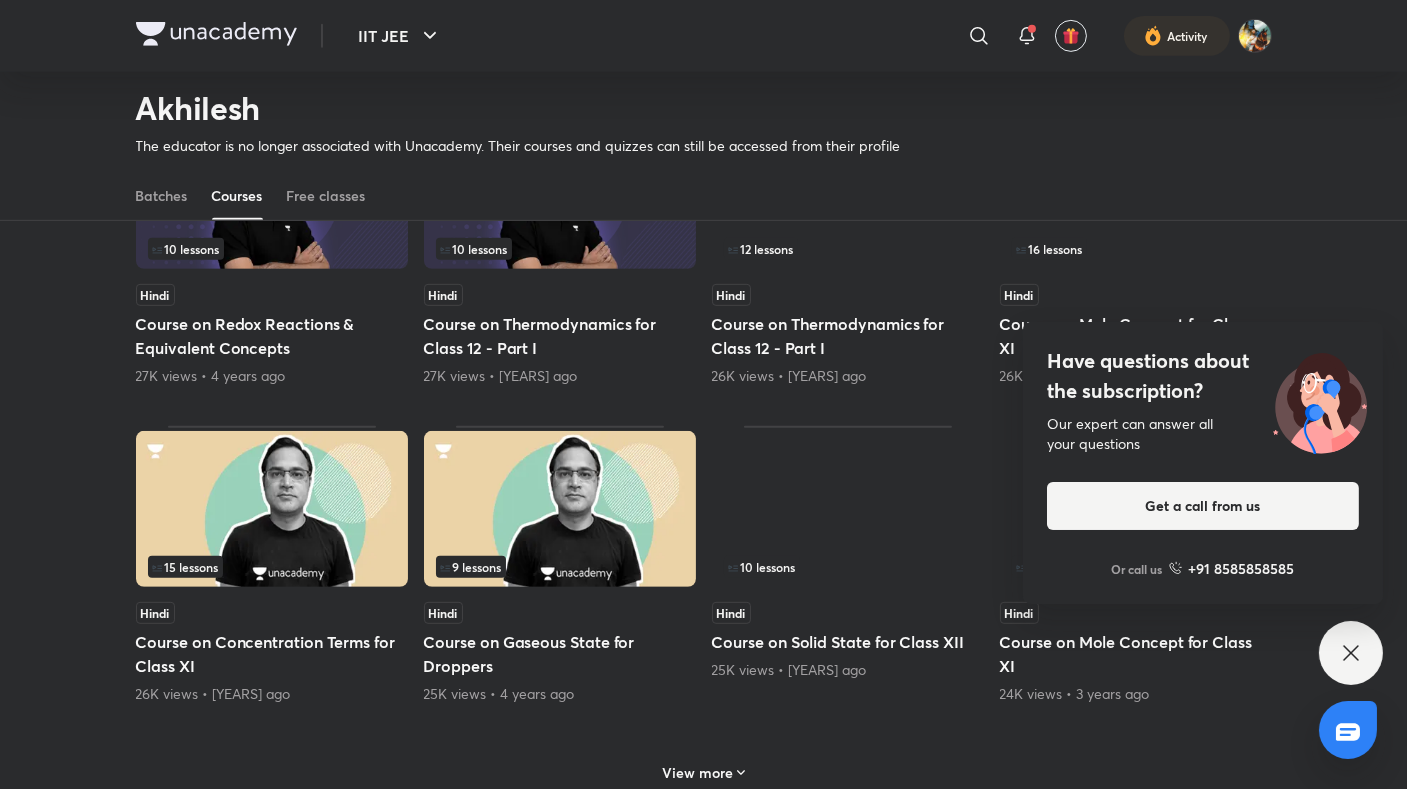 click on "Hindi" at bounding box center (272, 295) 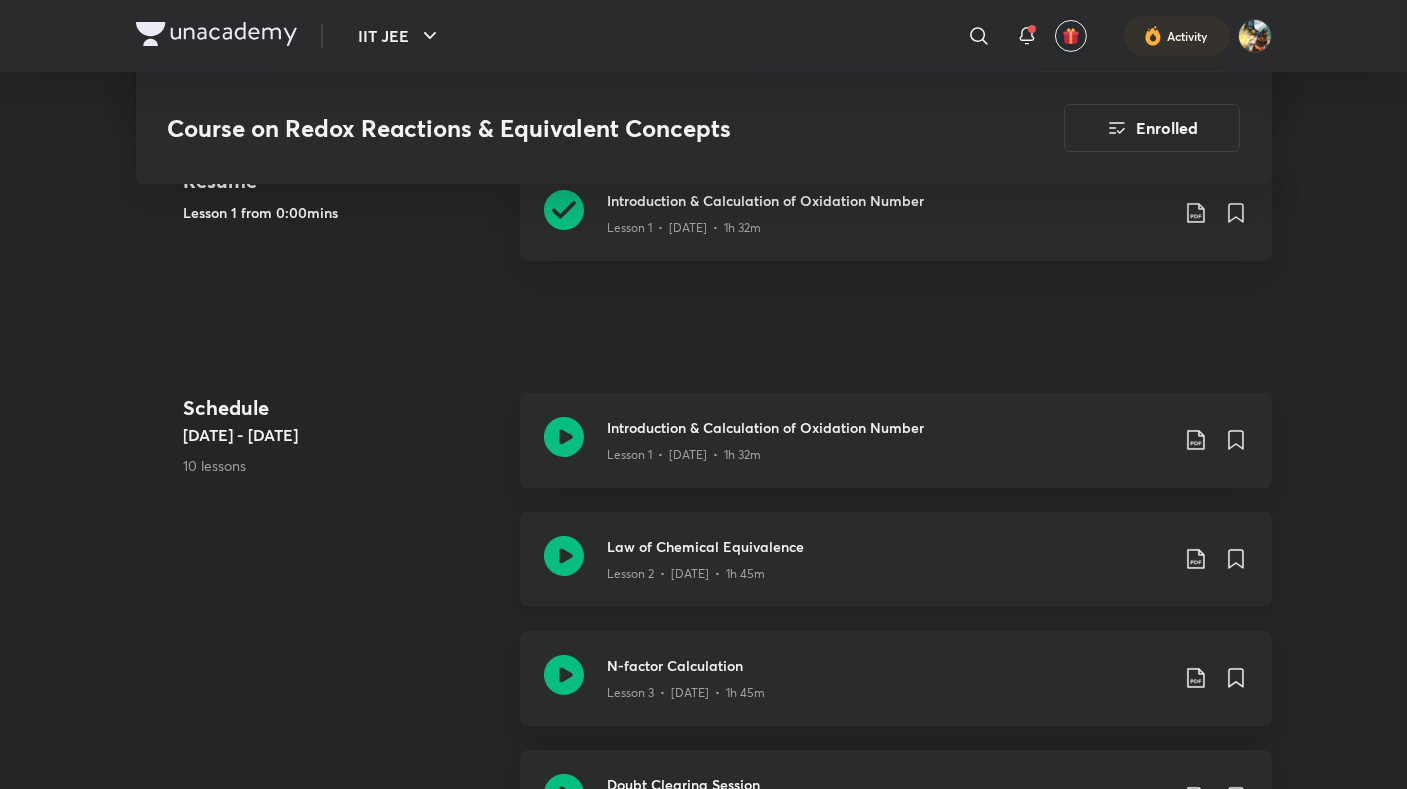 scroll, scrollTop: 638, scrollLeft: 0, axis: vertical 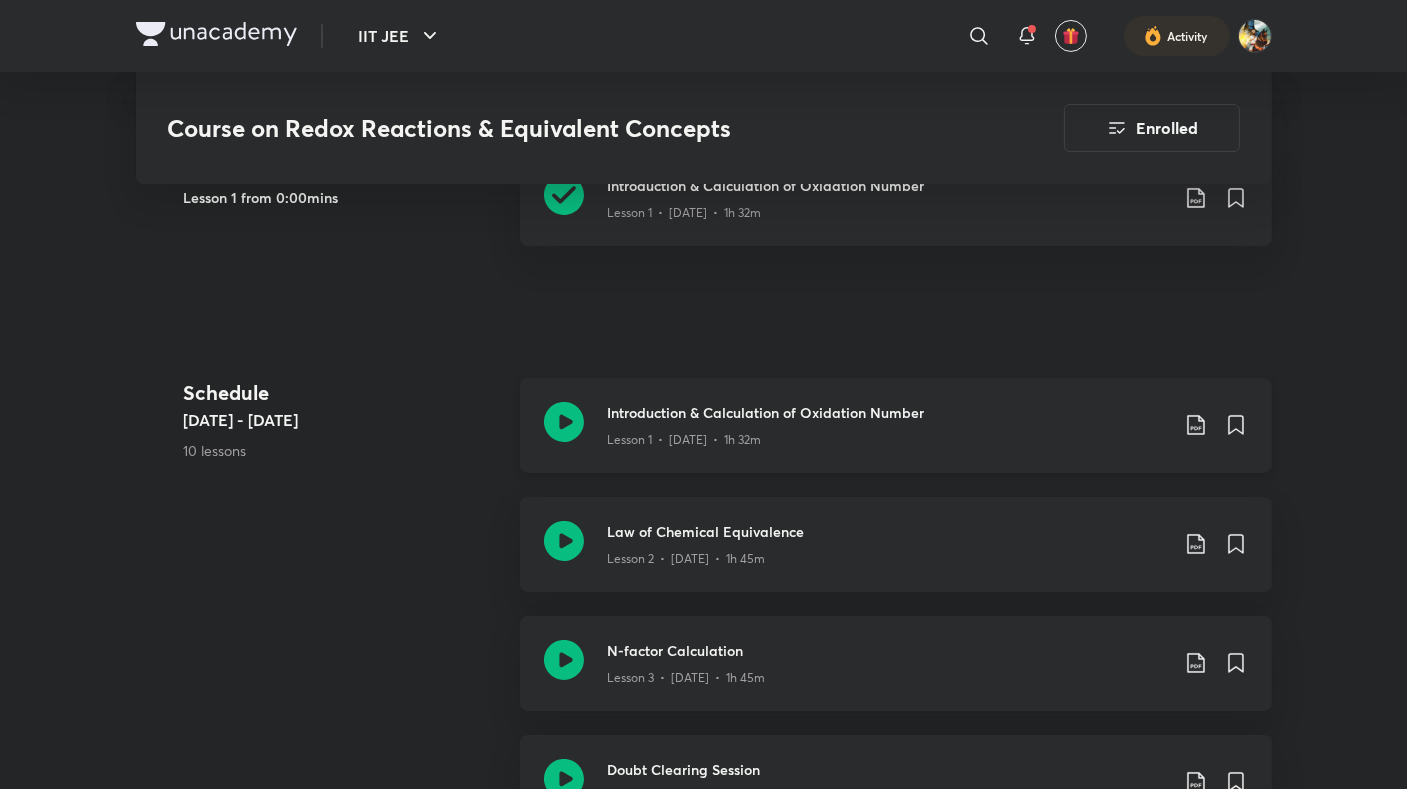 click 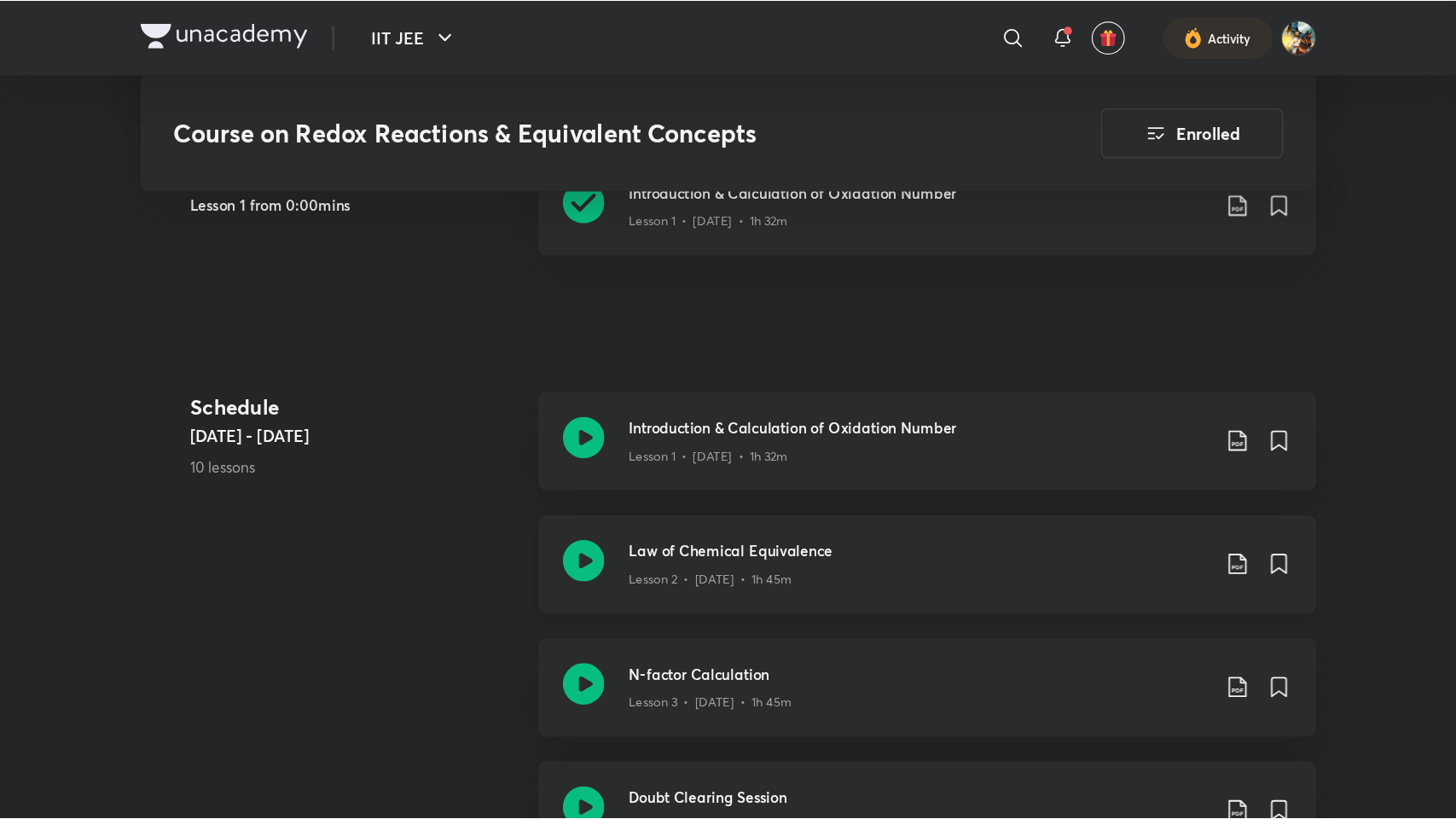 scroll, scrollTop: 639, scrollLeft: 0, axis: vertical 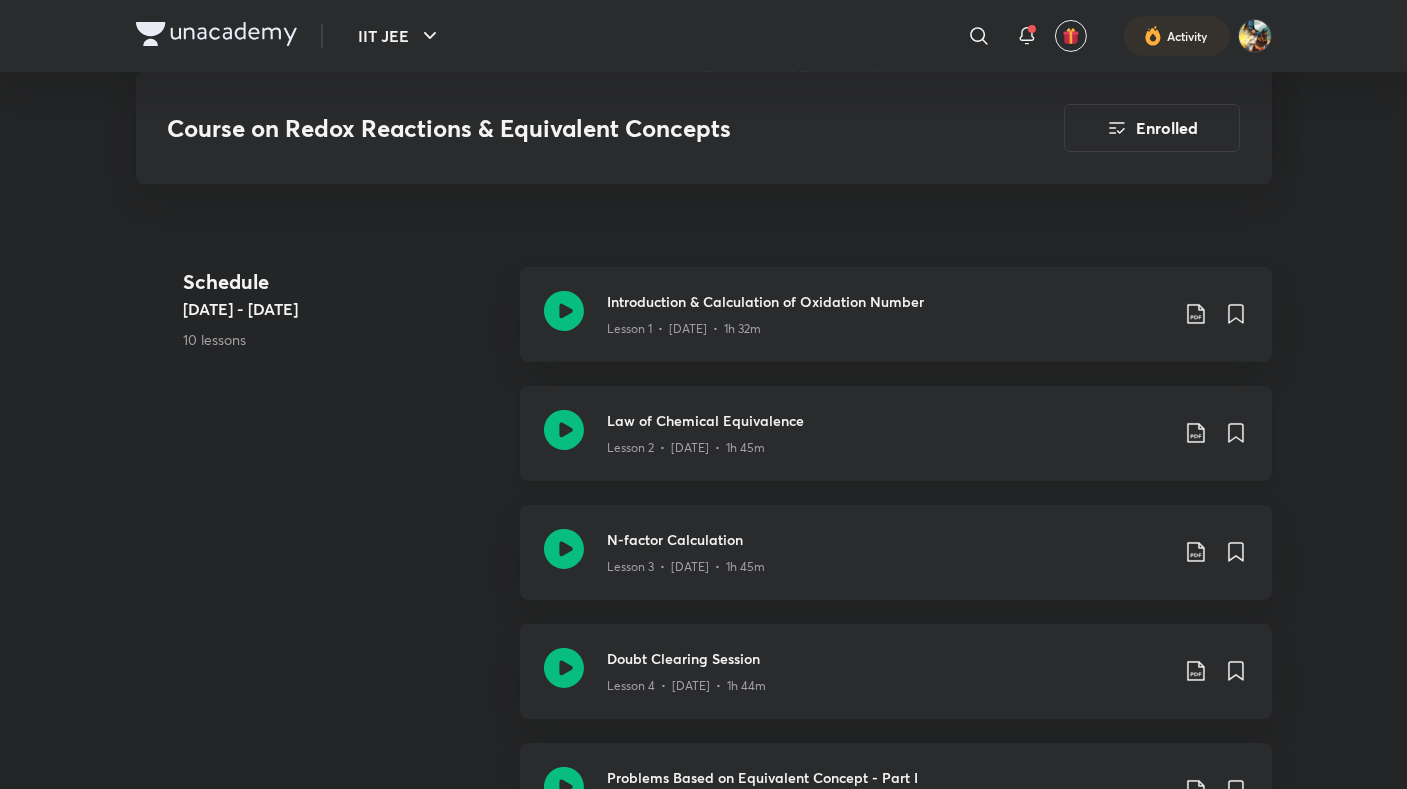 click 